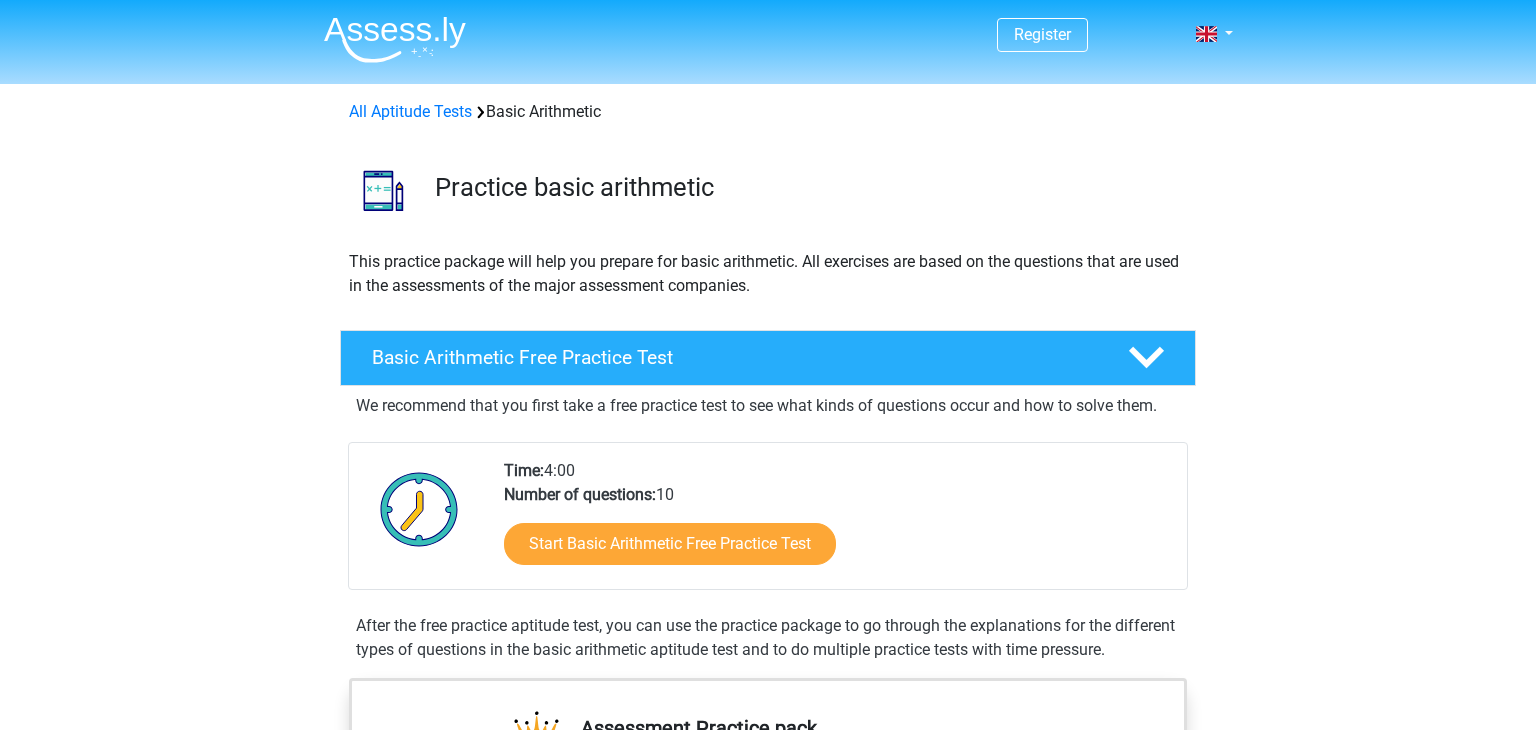 scroll, scrollTop: 0, scrollLeft: 0, axis: both 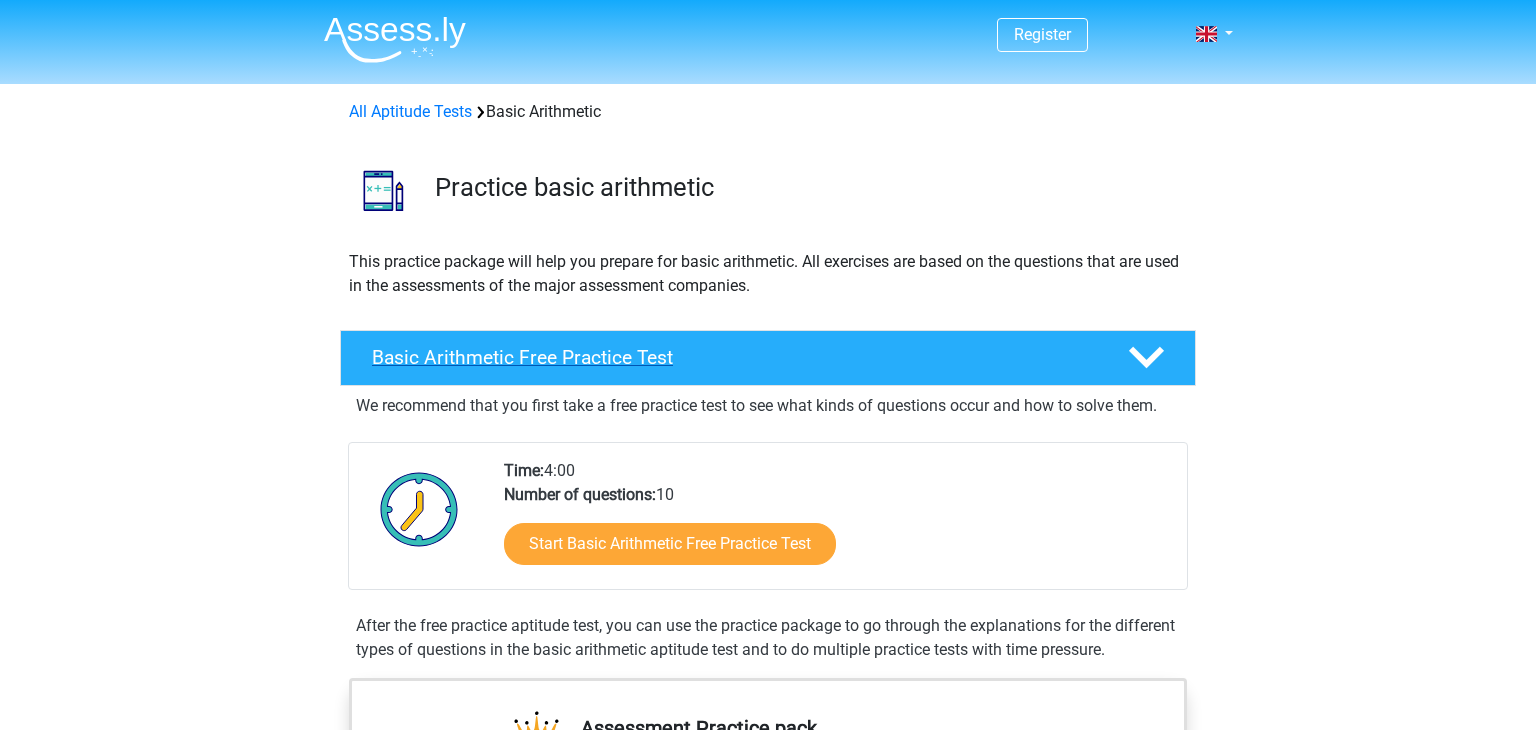 click 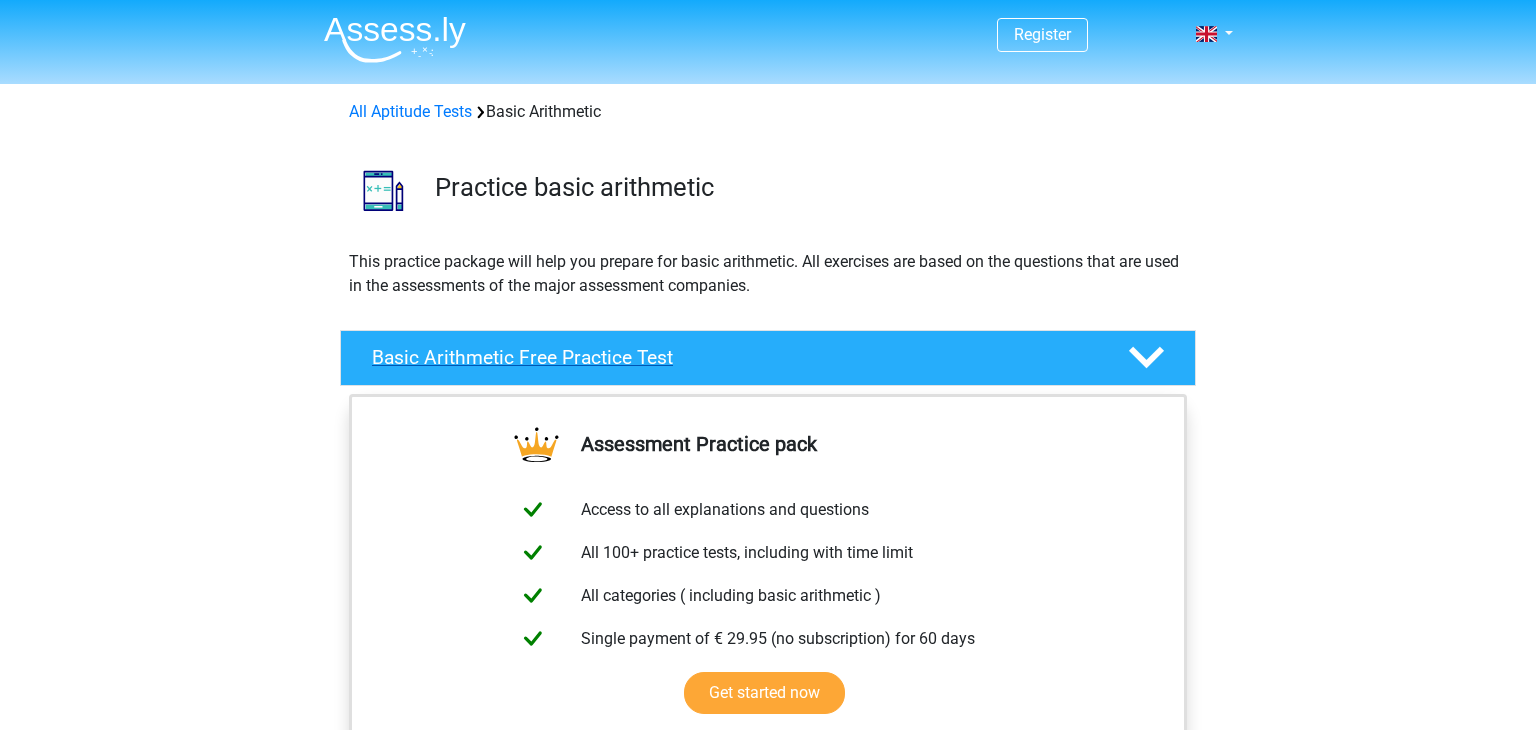 click 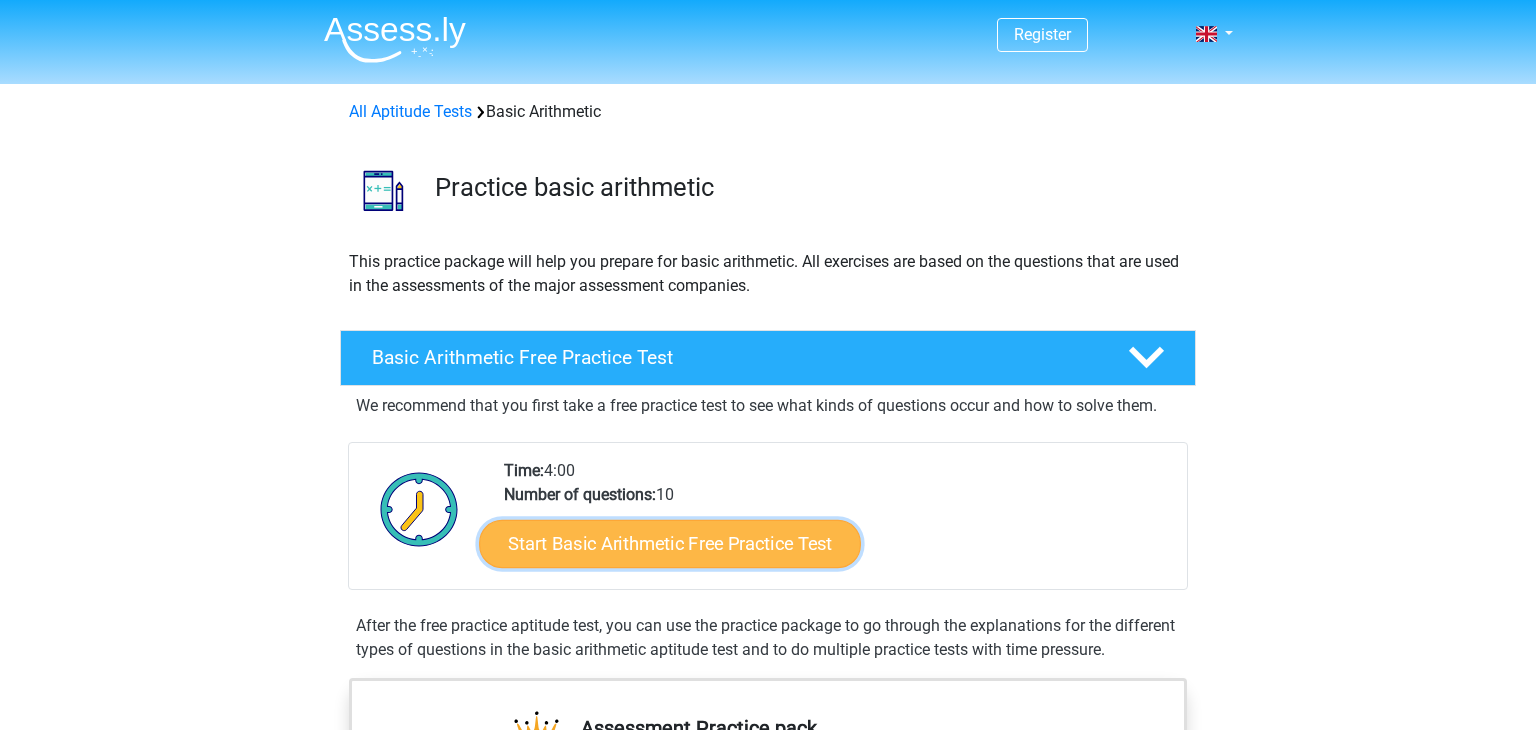 click on "Start Basic Arithmetic
Free Practice Test" at bounding box center [670, 543] 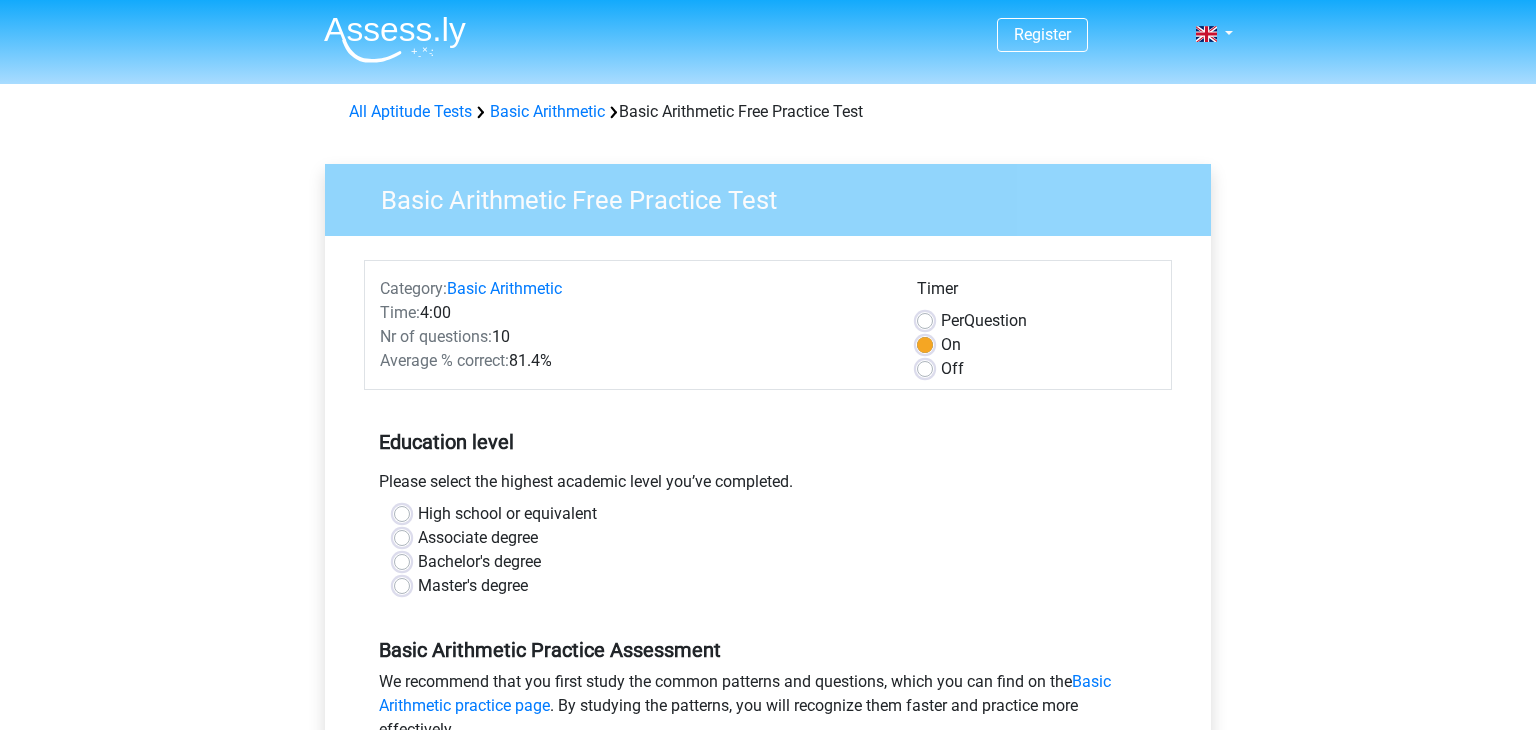 scroll, scrollTop: 0, scrollLeft: 0, axis: both 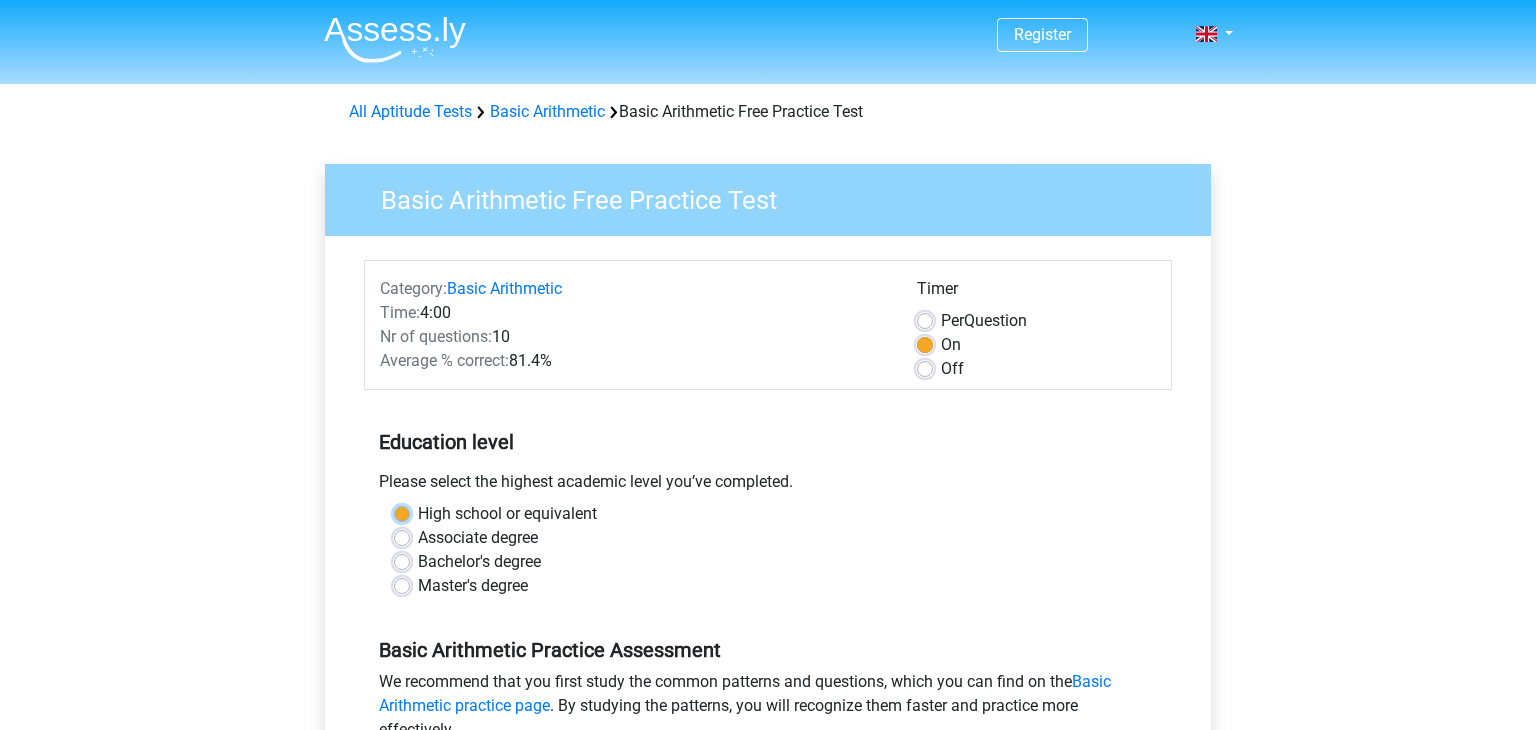 click on "High school or equivalent" at bounding box center (402, 512) 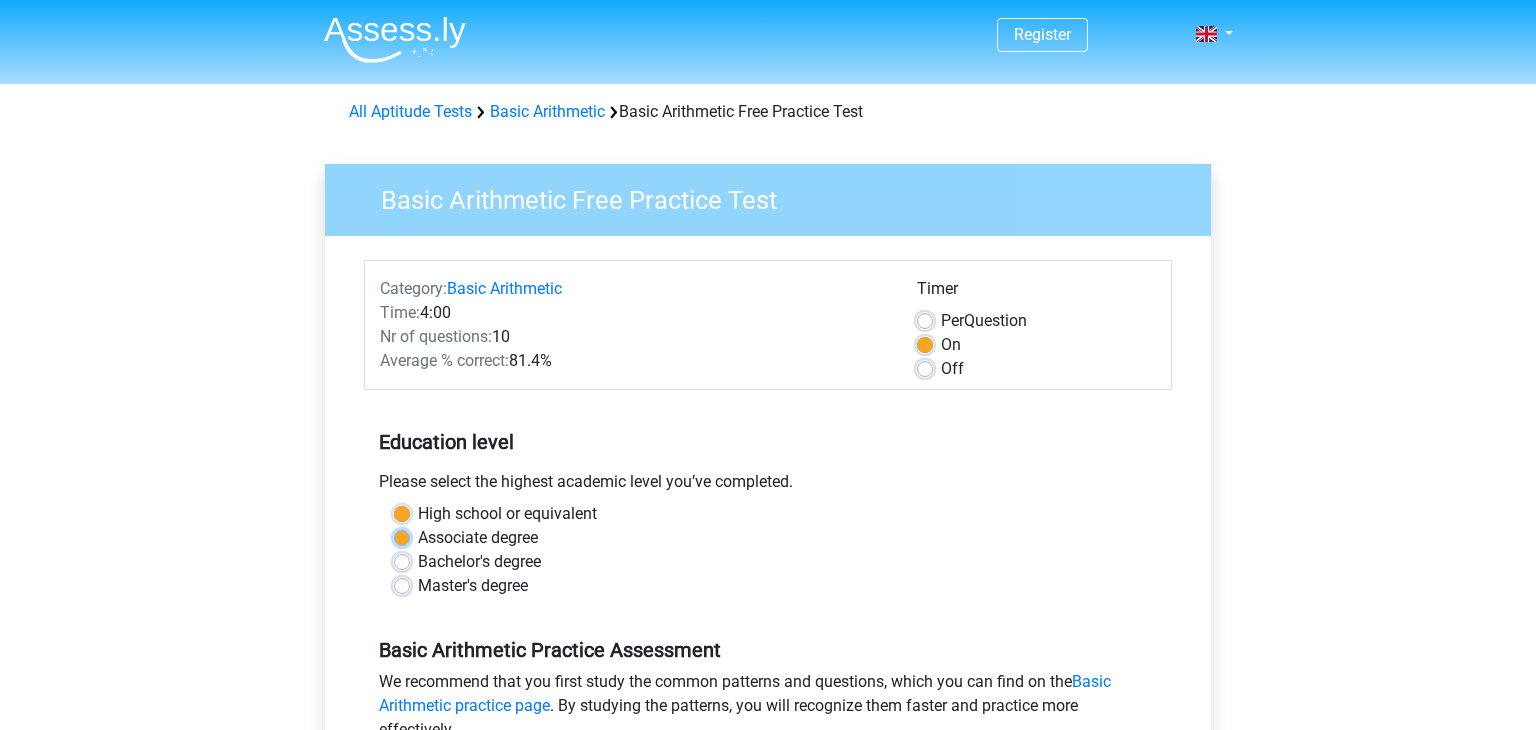click on "Associate degree" at bounding box center (402, 536) 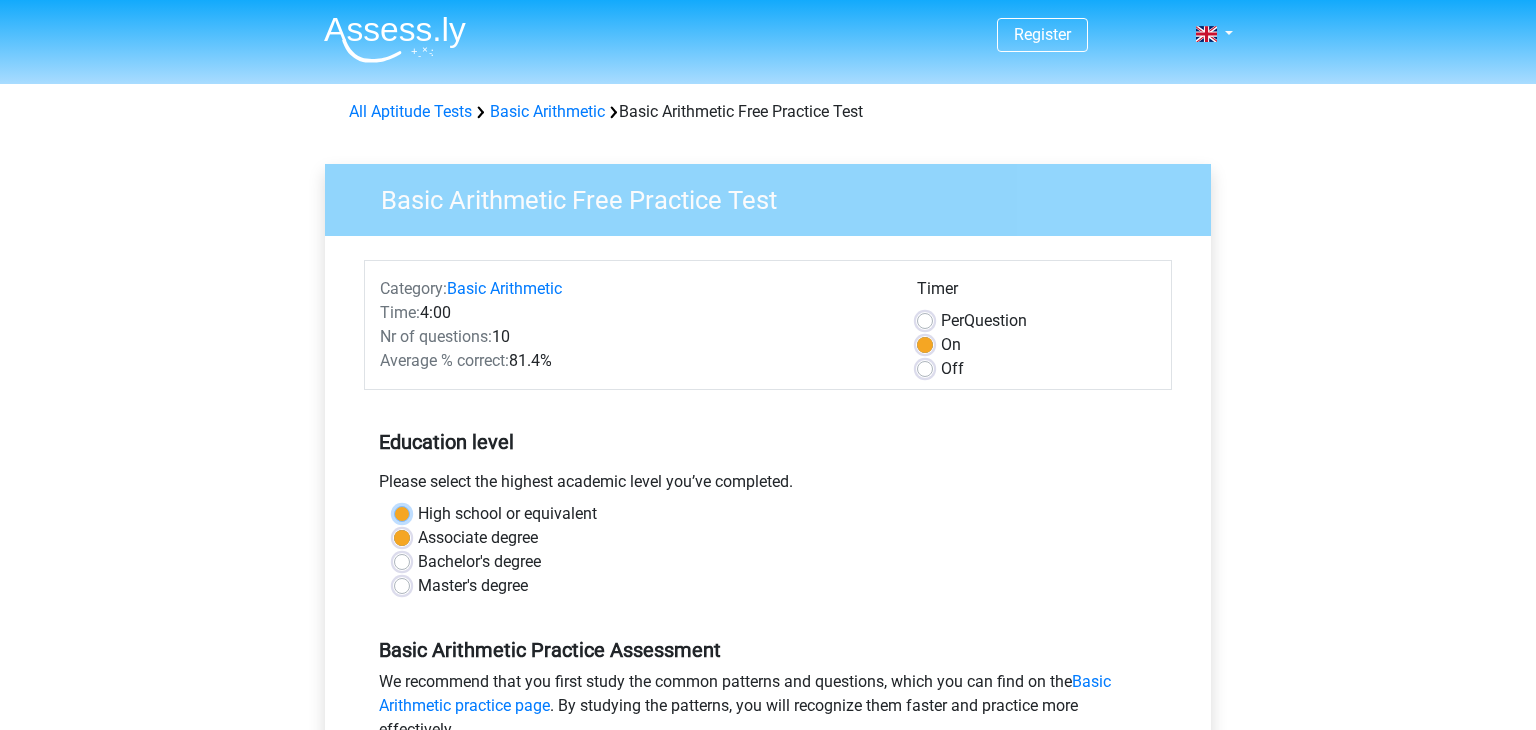 click on "High school or equivalent" at bounding box center (402, 512) 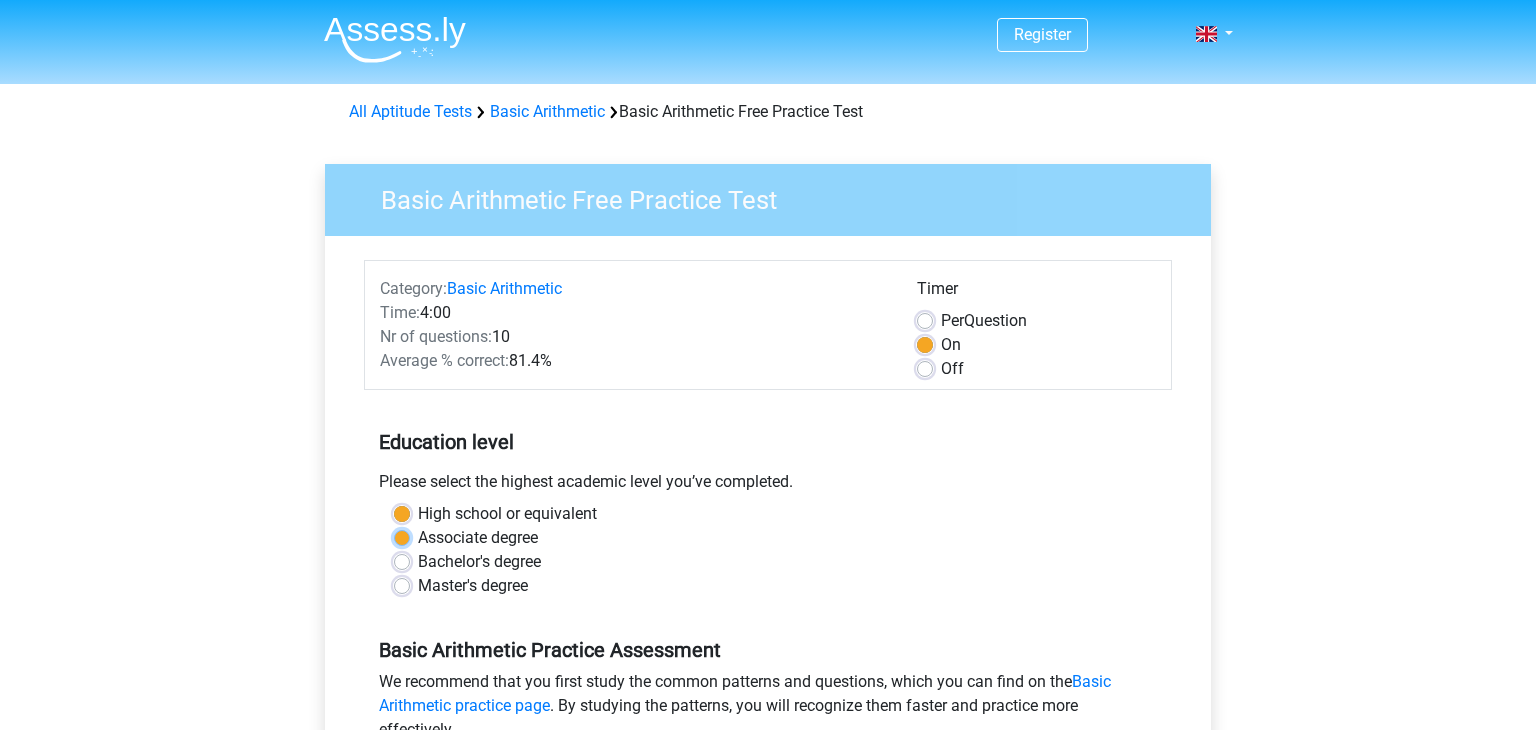 click on "Associate degree" at bounding box center (402, 536) 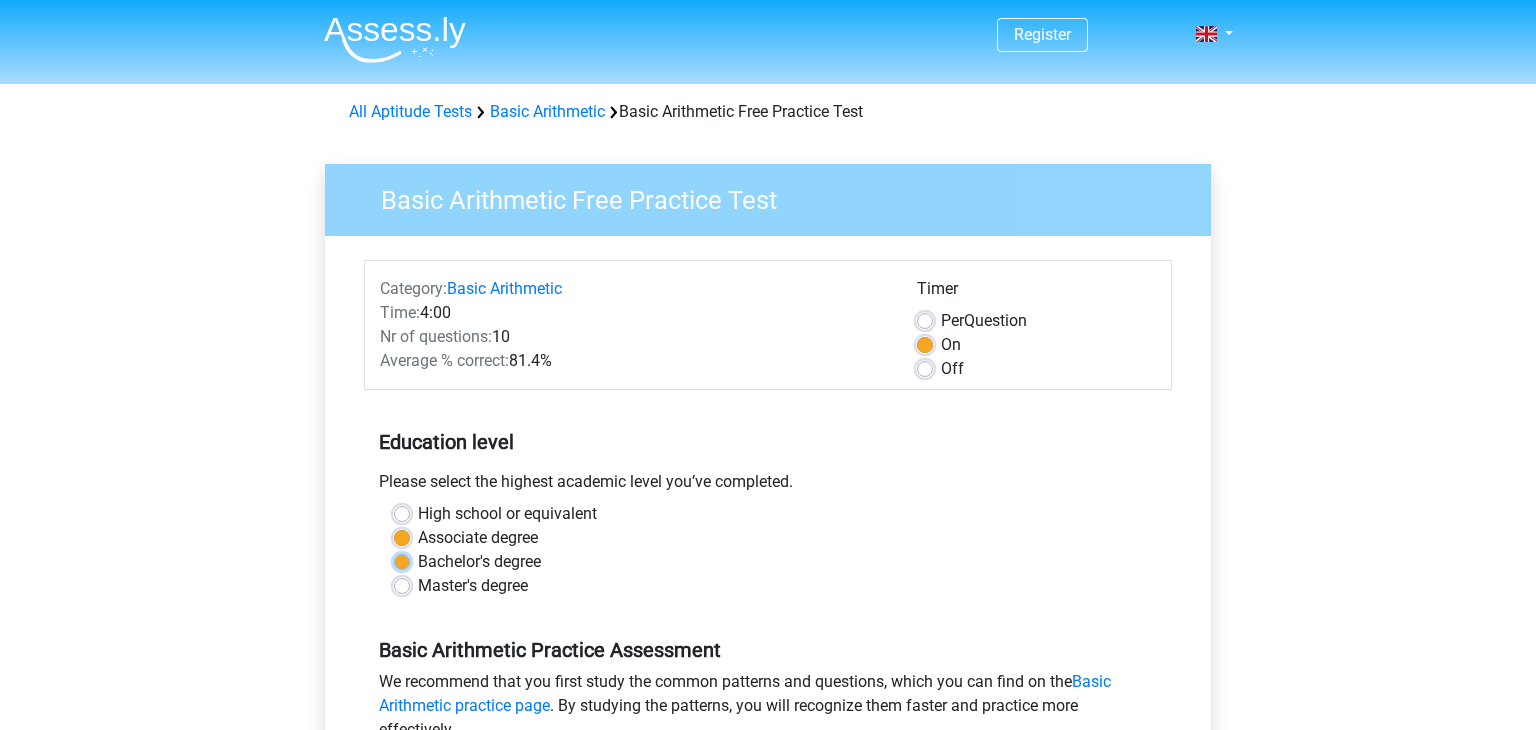 click on "Bachelor's degree" at bounding box center [402, 560] 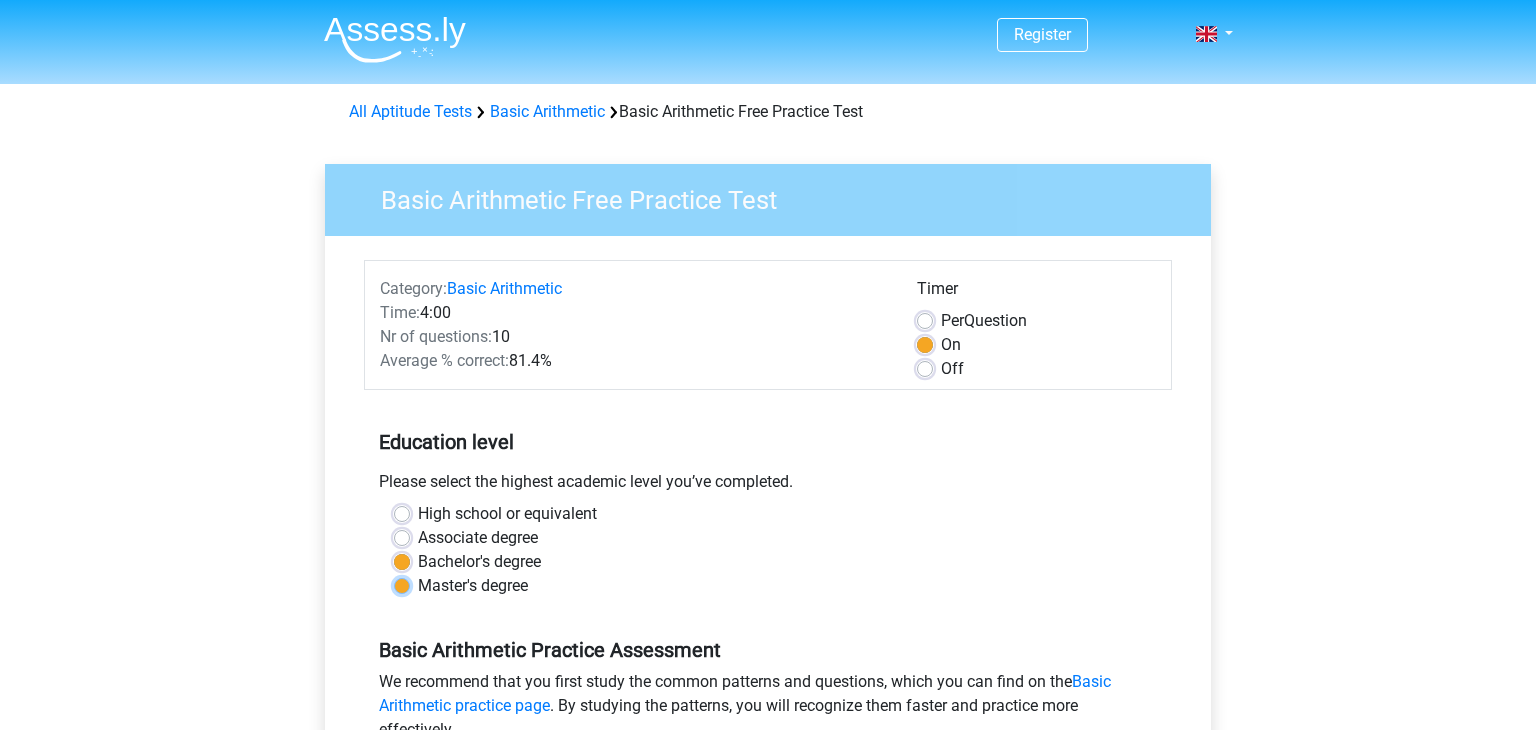 click on "Master's degree" at bounding box center (402, 584) 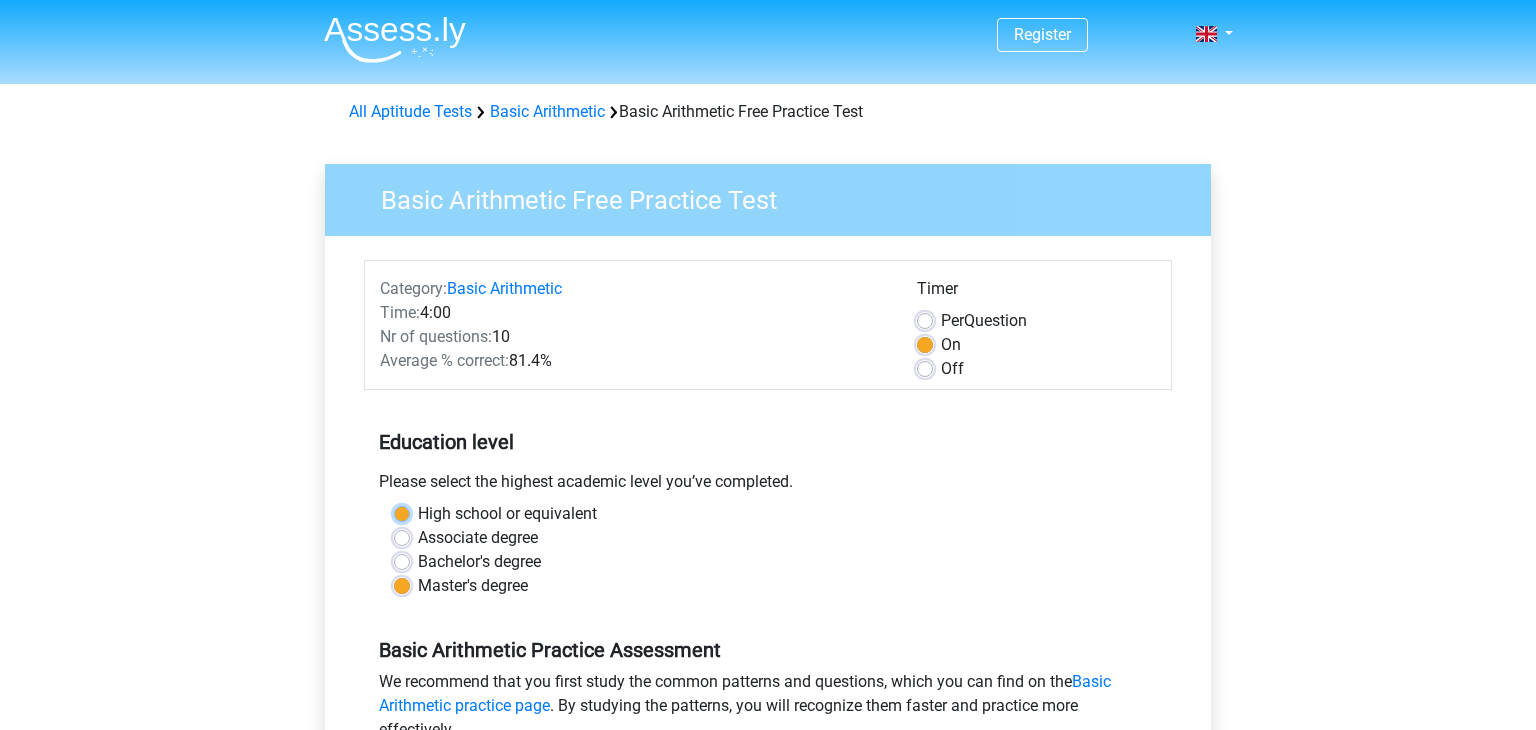 click on "High school or equivalent" at bounding box center (402, 512) 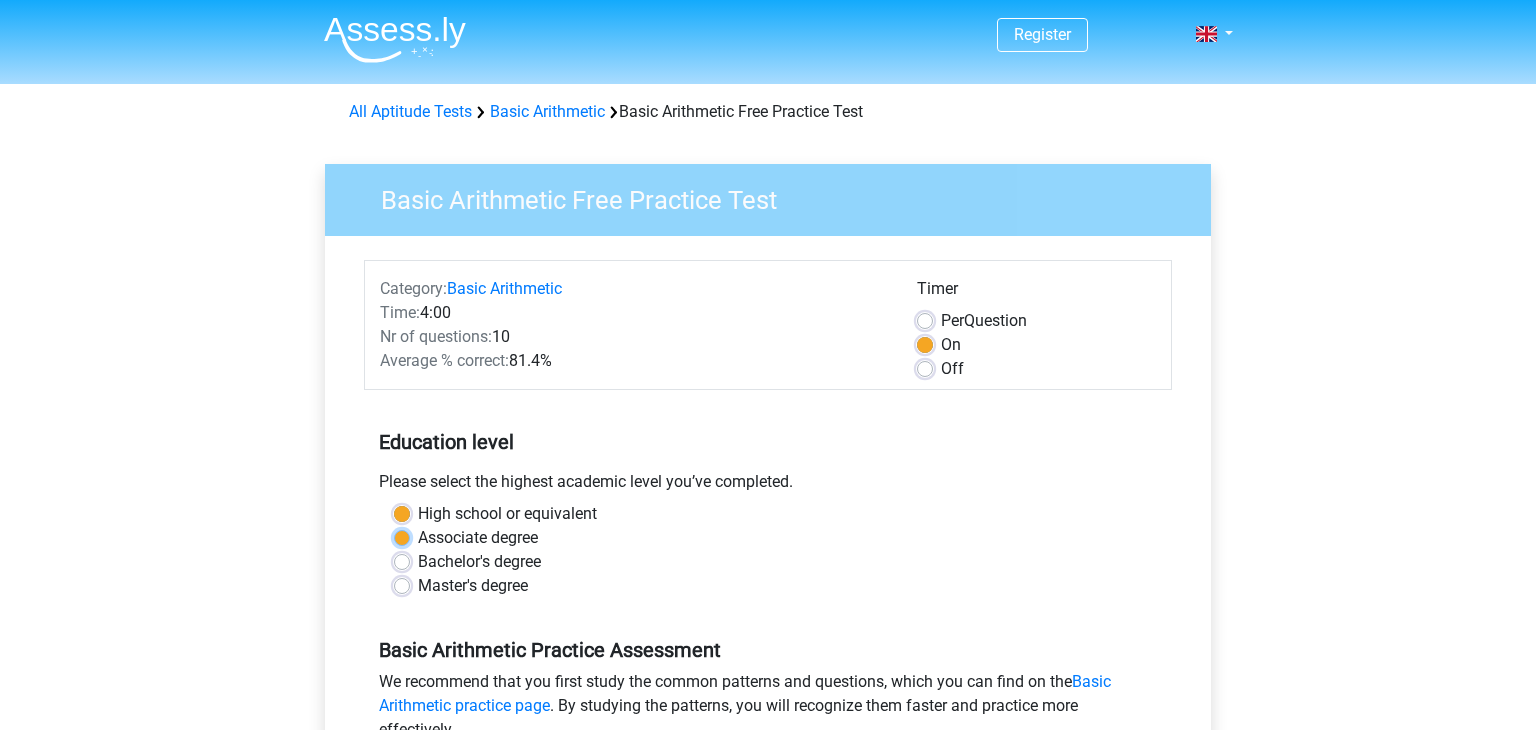 click on "Associate degree" at bounding box center (402, 536) 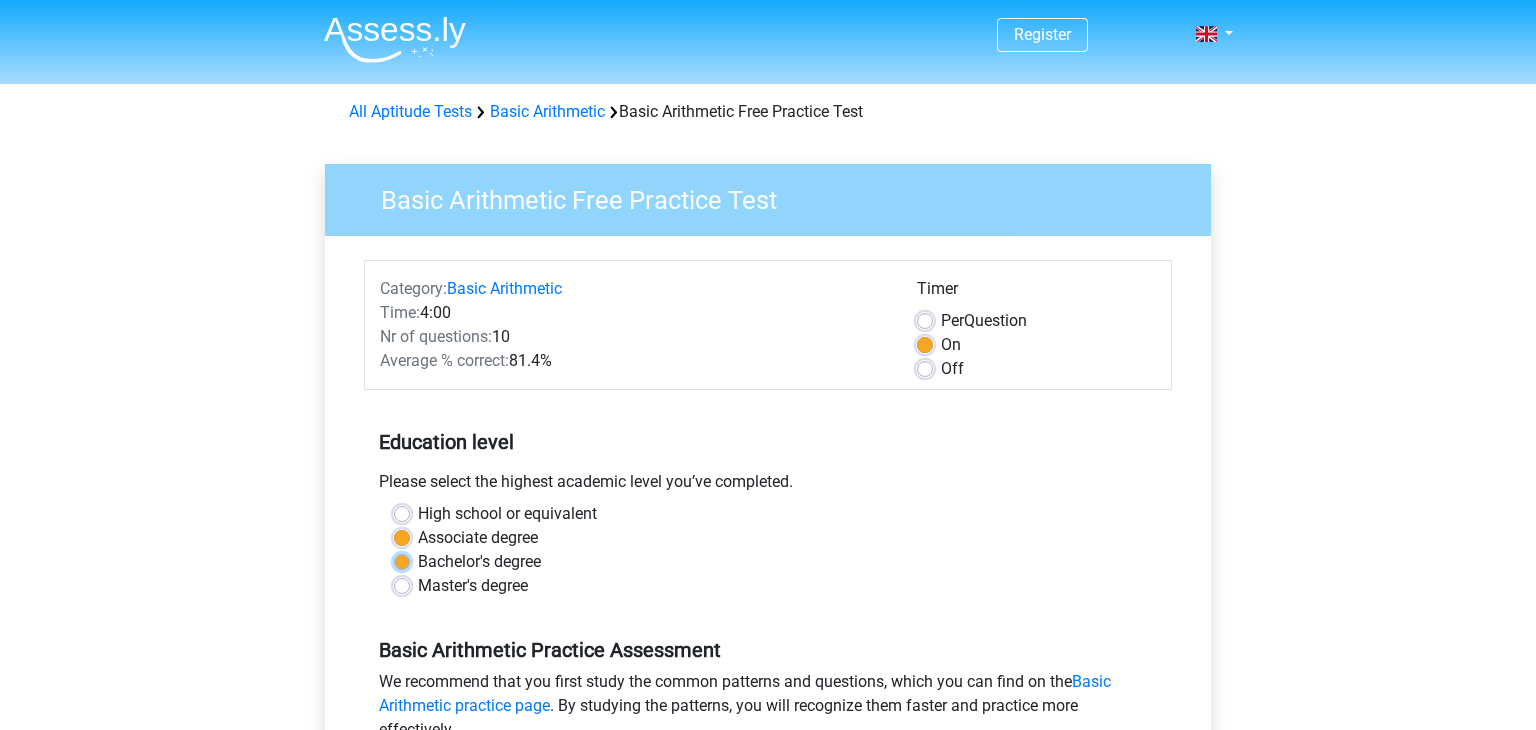 click on "Bachelor's degree" at bounding box center (402, 560) 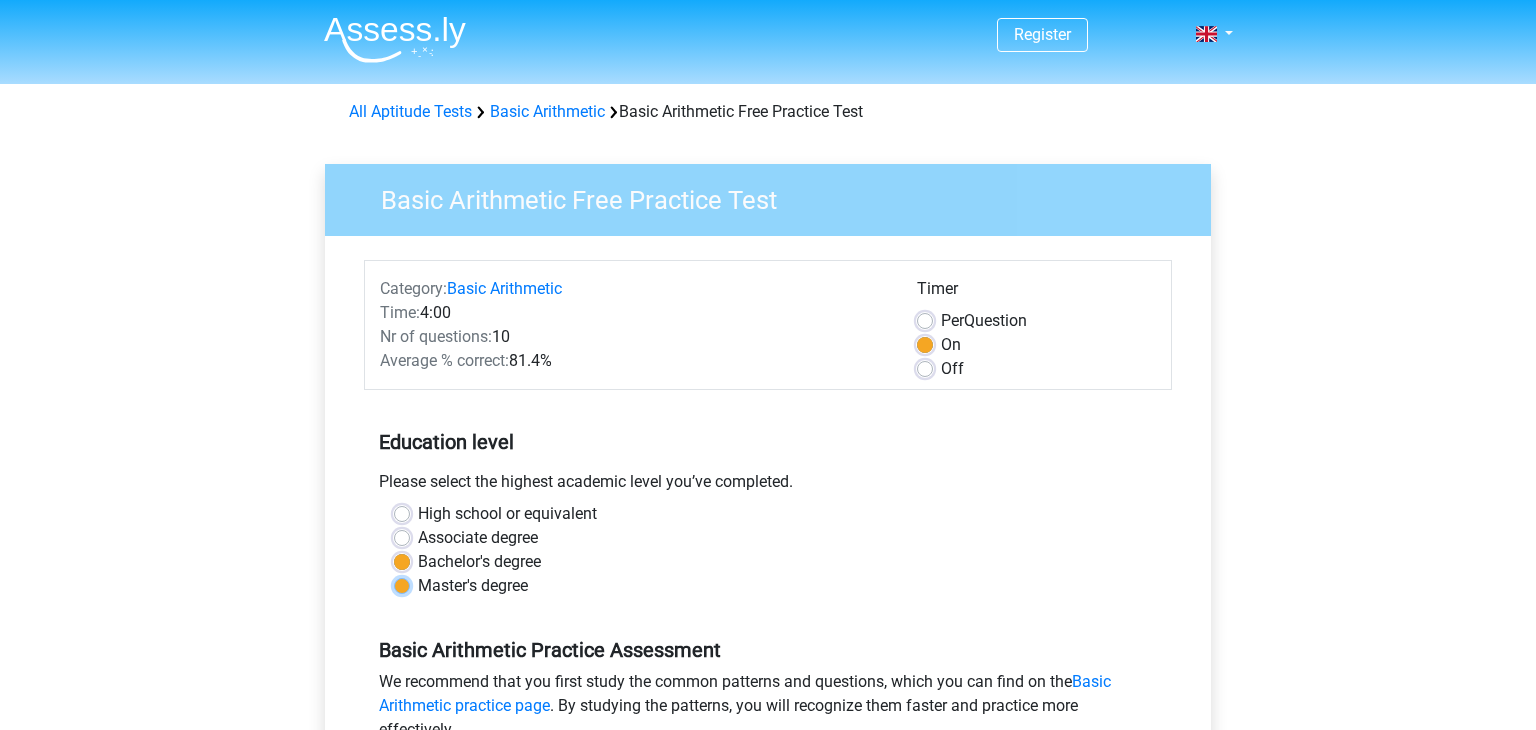click on "Master's degree" at bounding box center (402, 584) 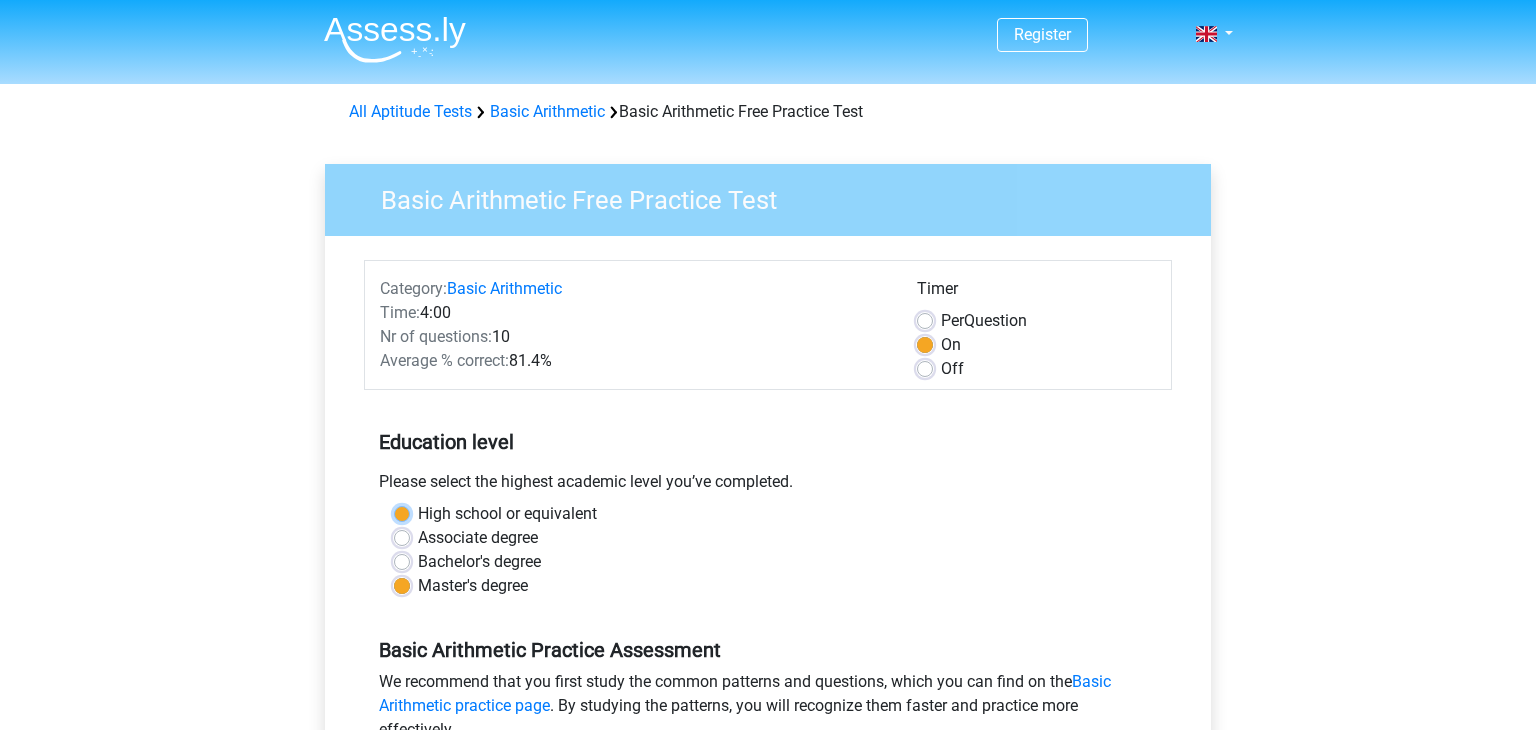 click on "High school or equivalent" at bounding box center [402, 512] 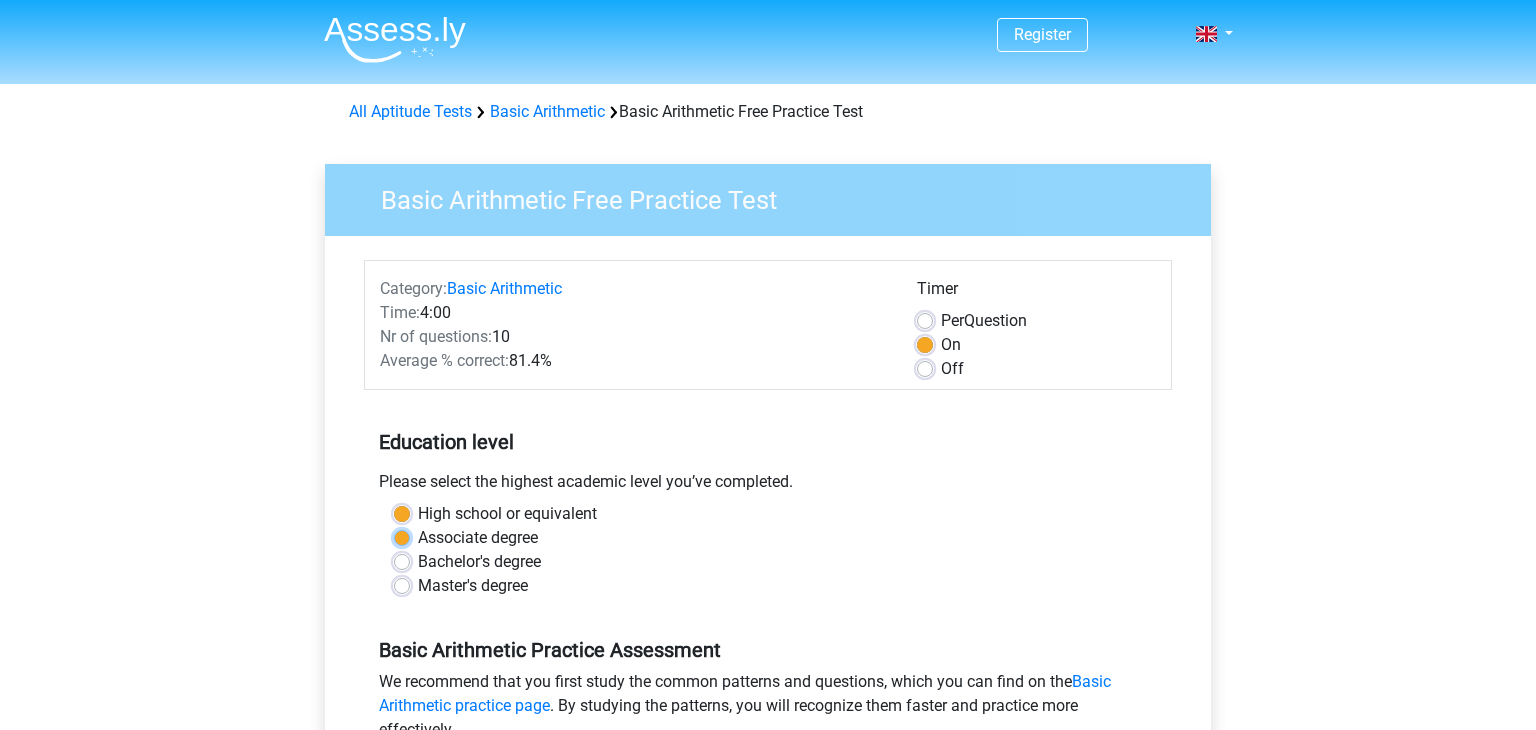 click on "Associate degree" at bounding box center [402, 536] 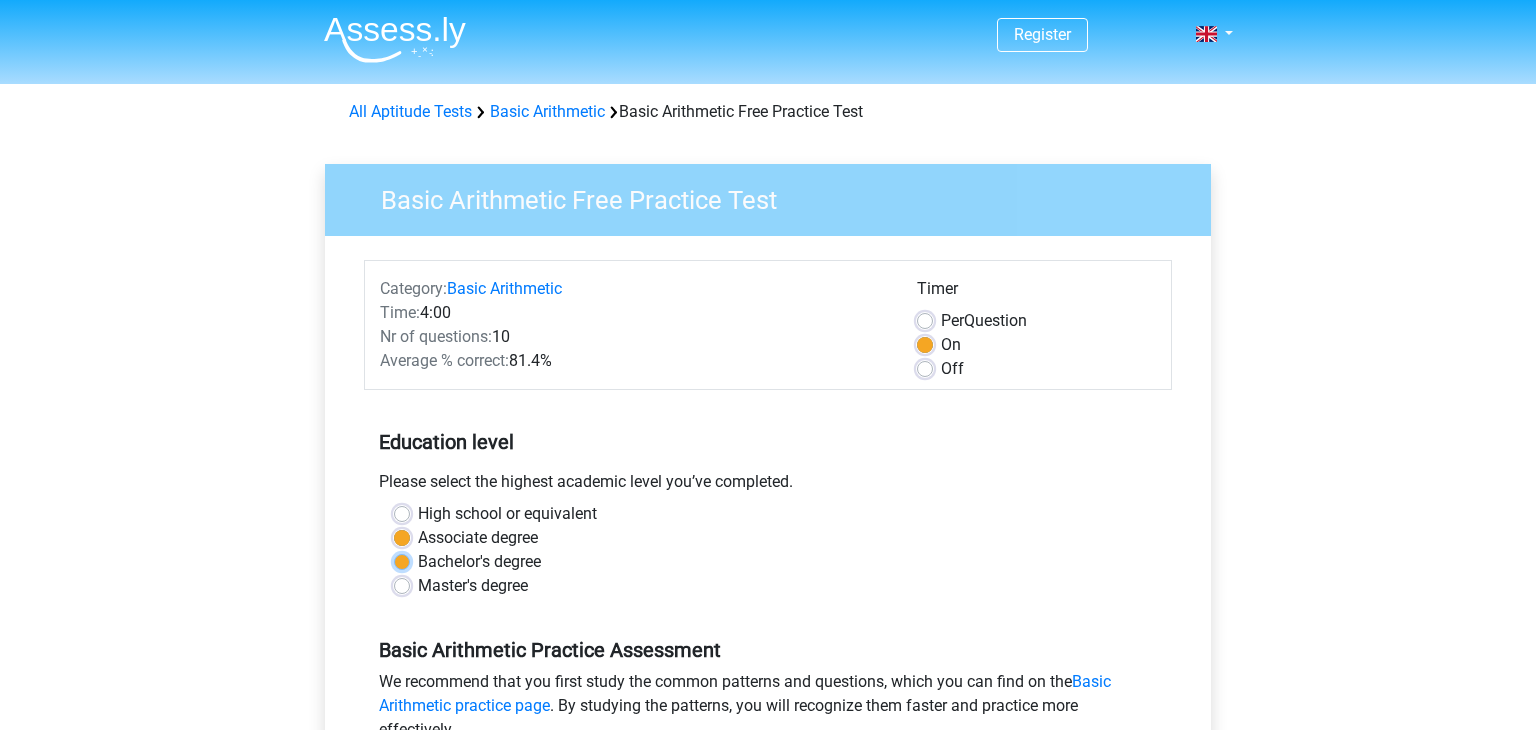 click on "Bachelor's degree" at bounding box center (402, 560) 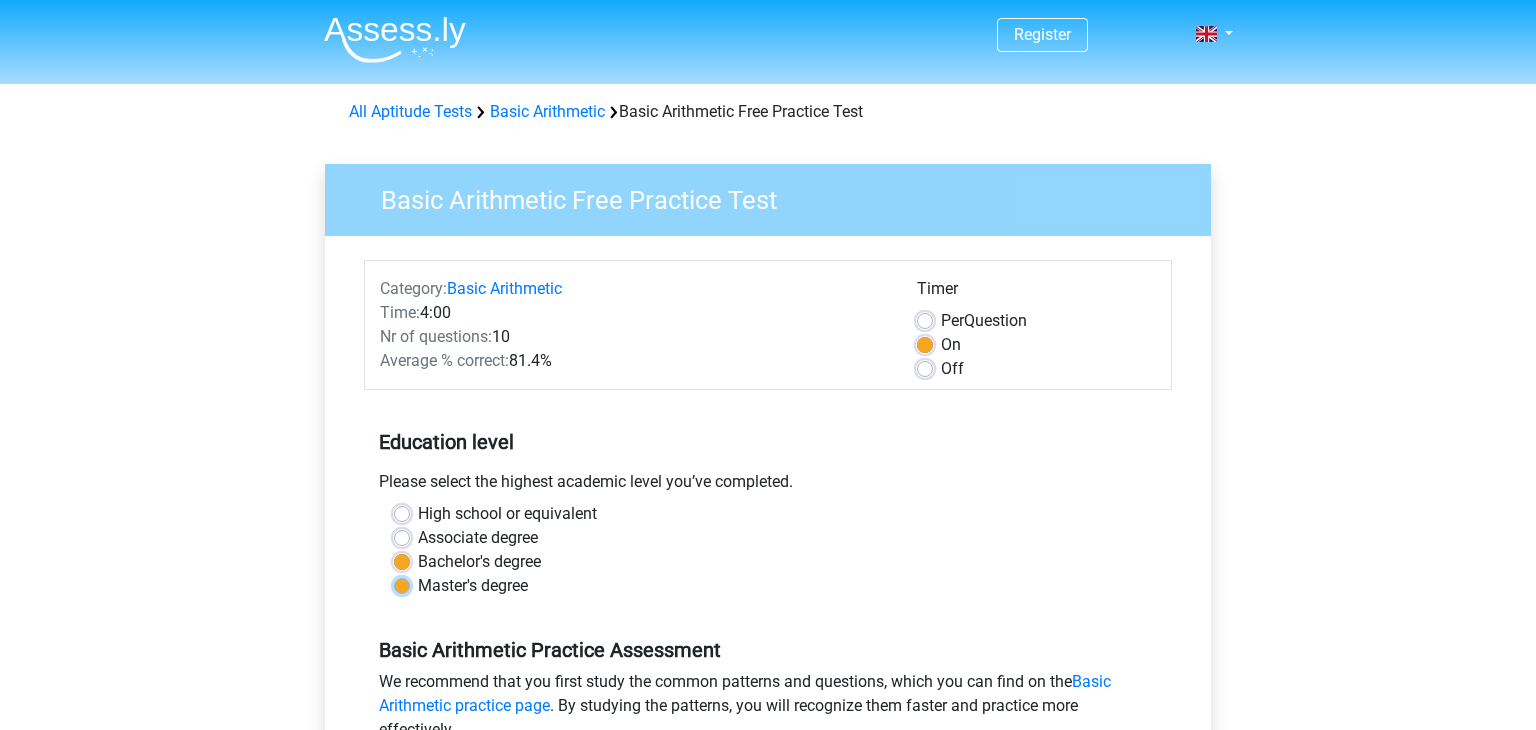 click on "Master's degree" at bounding box center [402, 584] 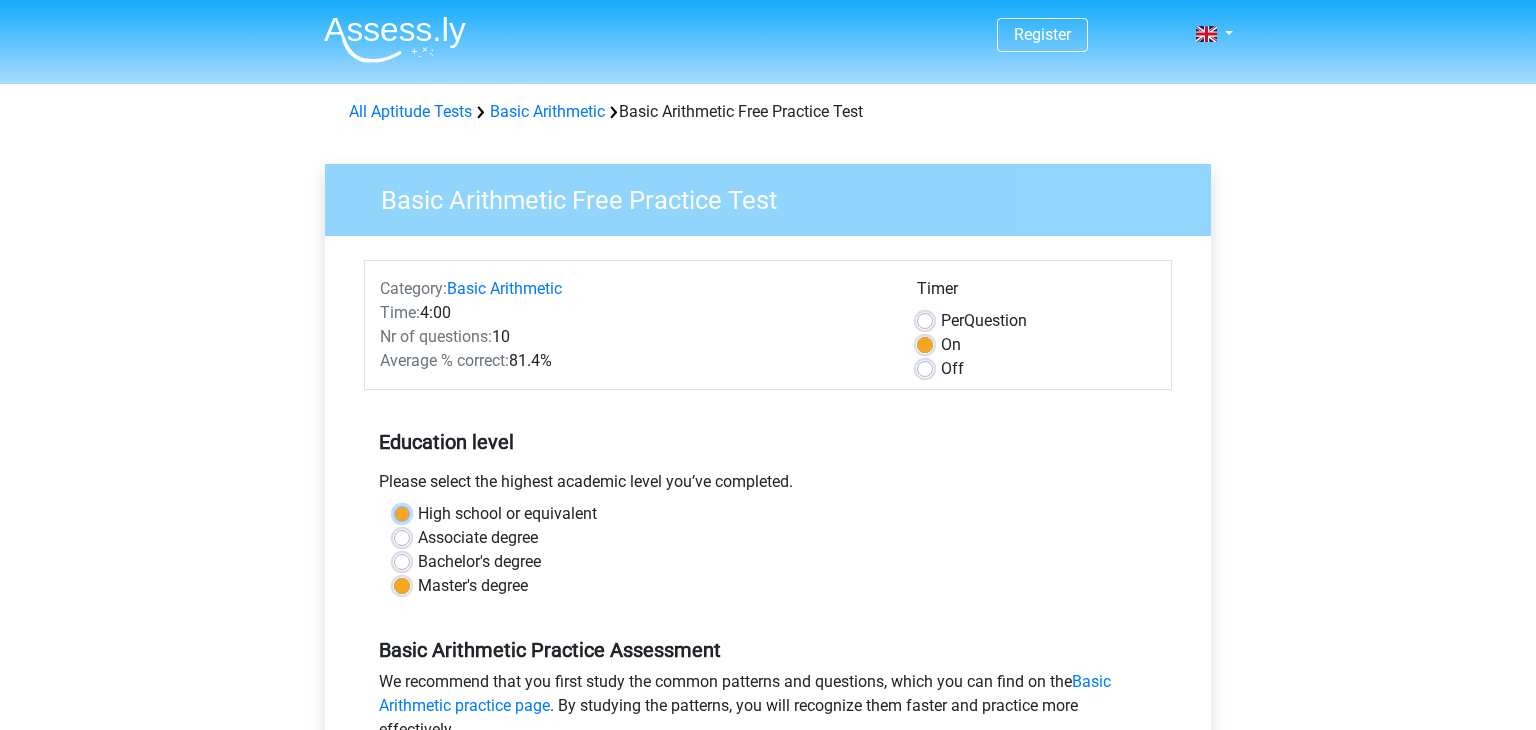 click on "High school or equivalent" at bounding box center (402, 512) 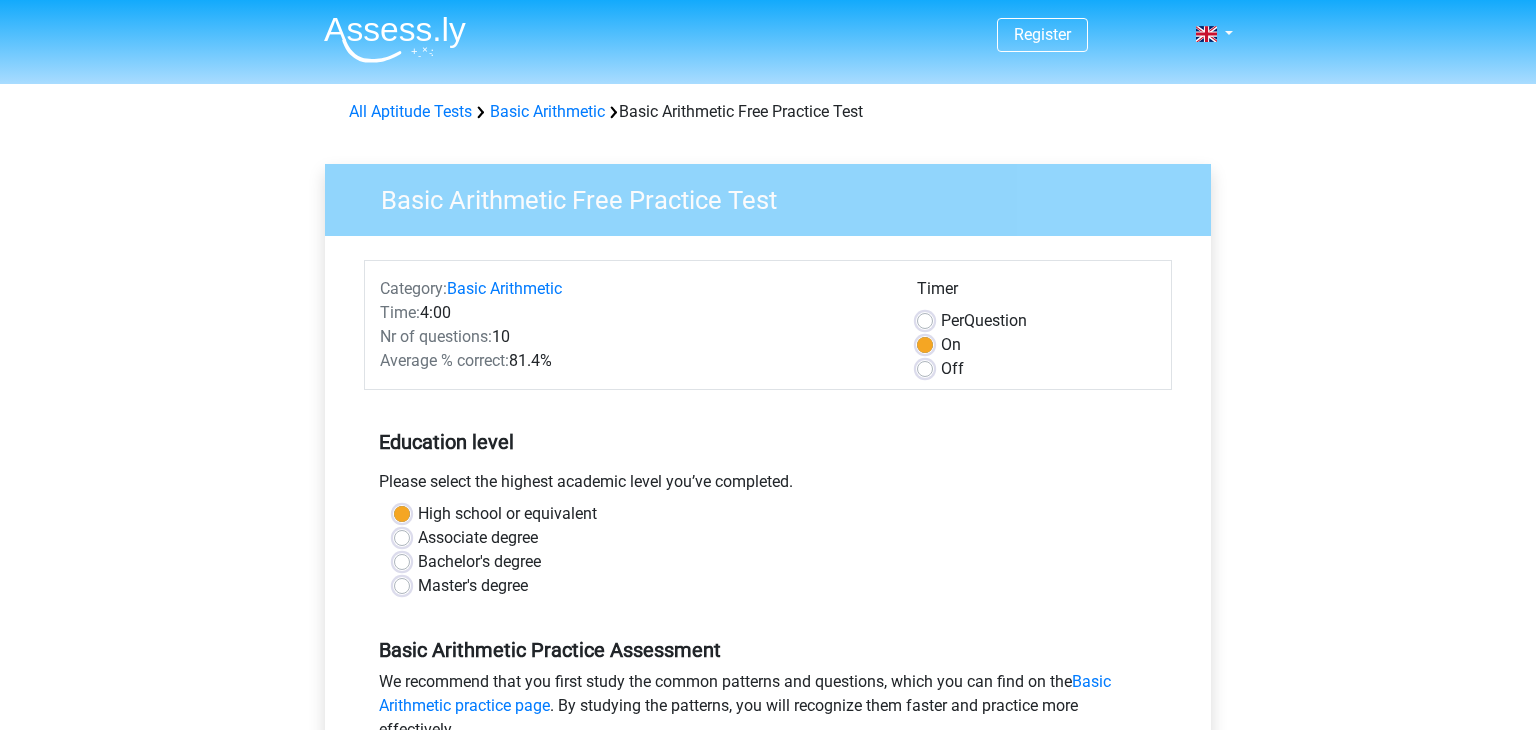 click on "We recommend that you first study the common patterns and questions, which you can find on the
Basic Arithmetic
practice page .
By studying the patterns, you will recognize them faster and practice more effectively." at bounding box center [768, 710] 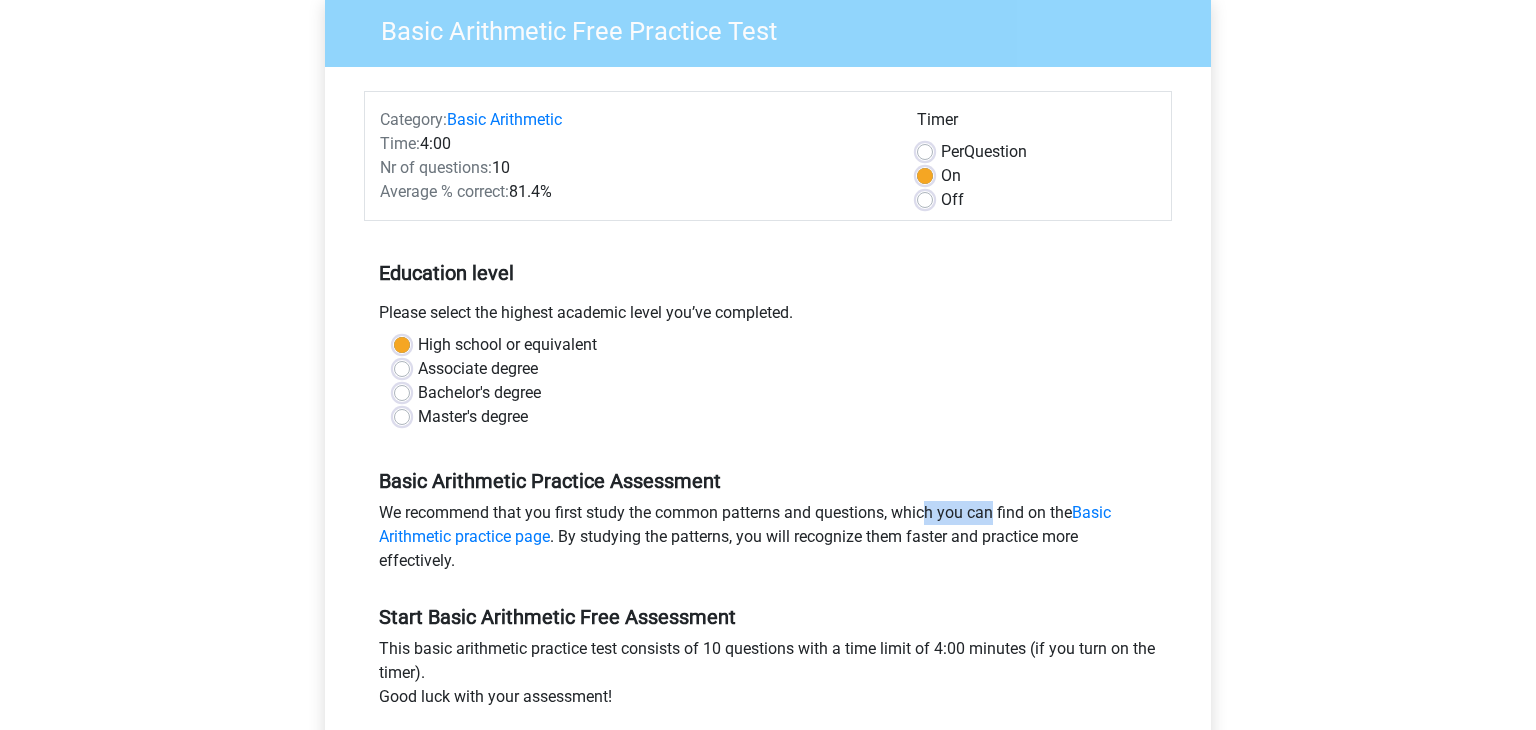 scroll, scrollTop: 280, scrollLeft: 0, axis: vertical 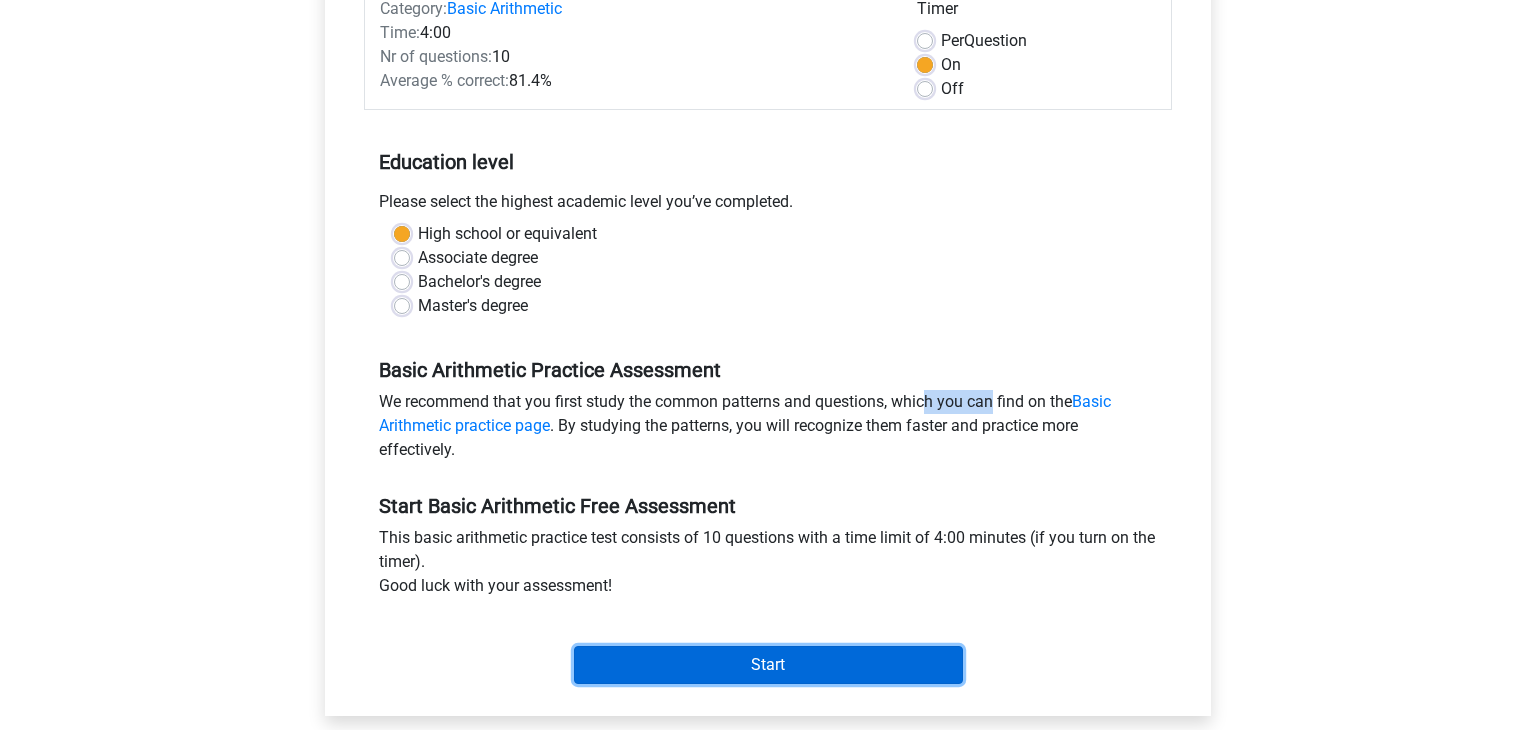 click on "Start" at bounding box center [768, 665] 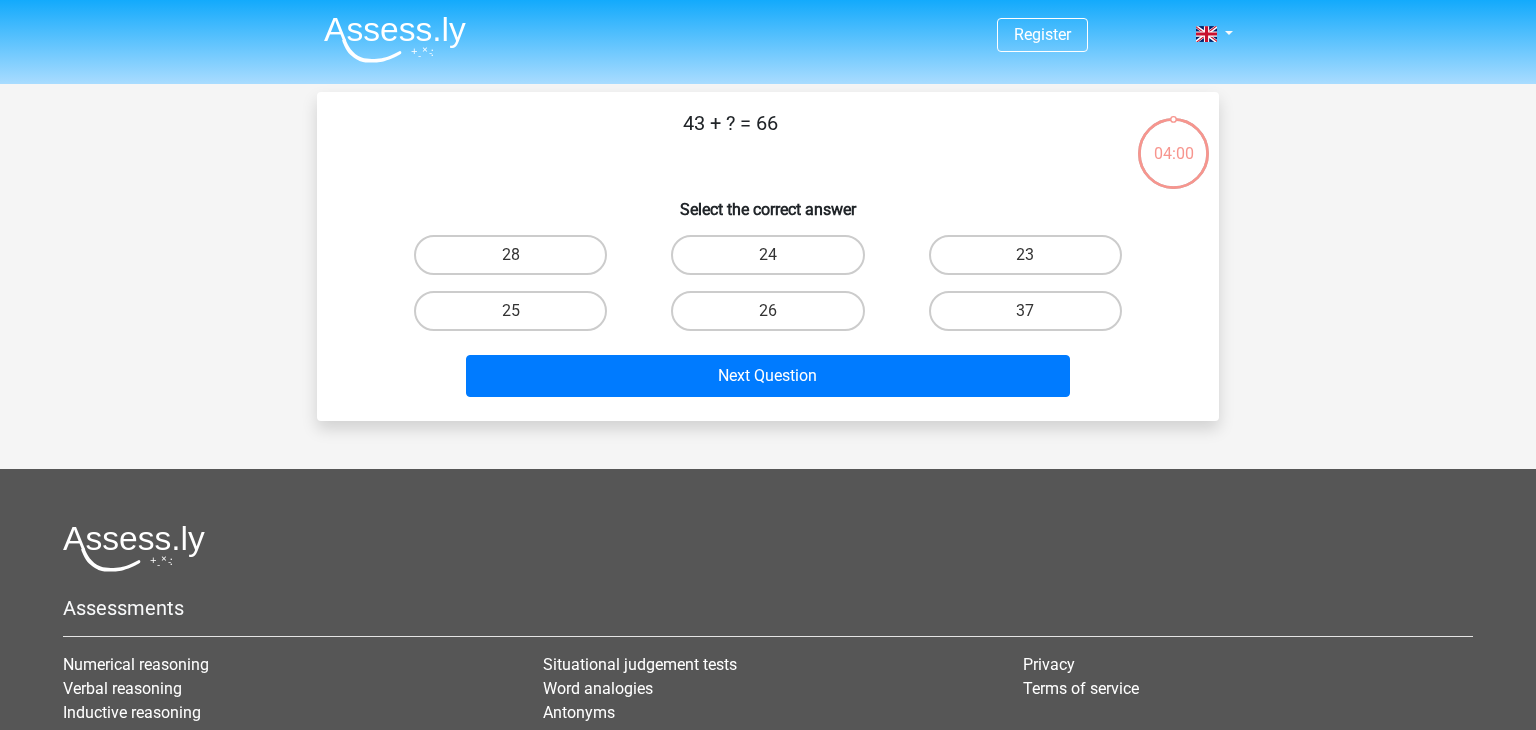 scroll, scrollTop: 0, scrollLeft: 0, axis: both 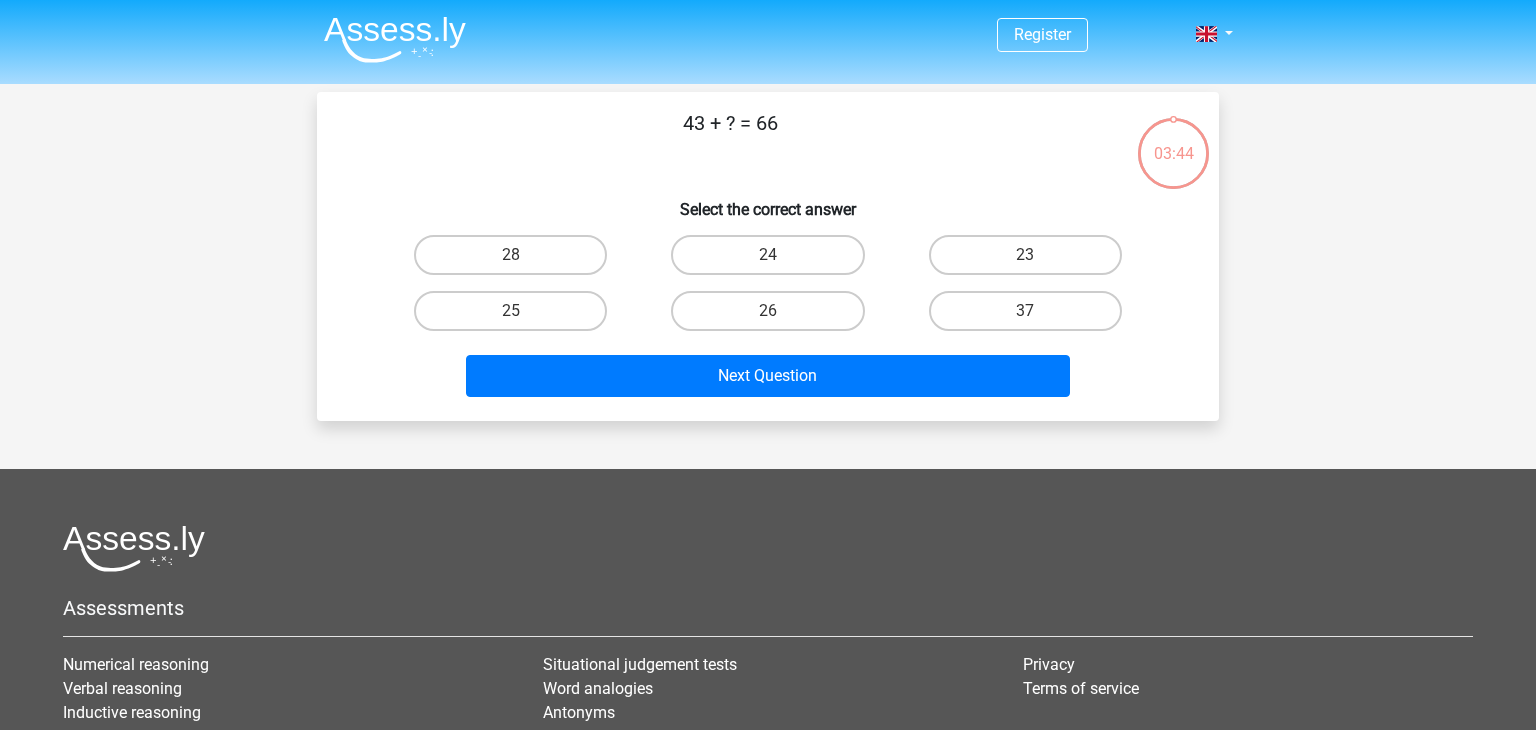 click on "23" at bounding box center (1031, 261) 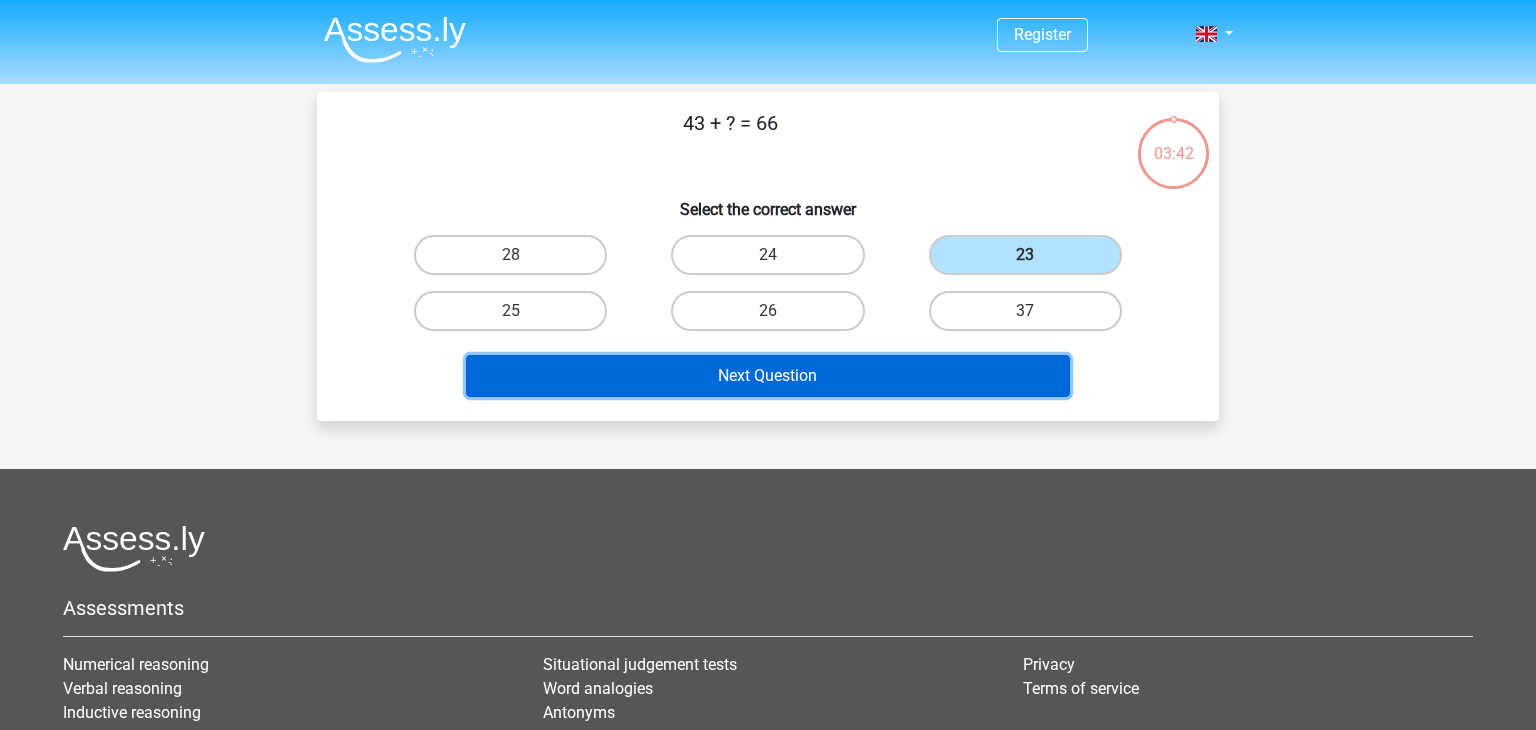 click on "Next Question" at bounding box center (768, 376) 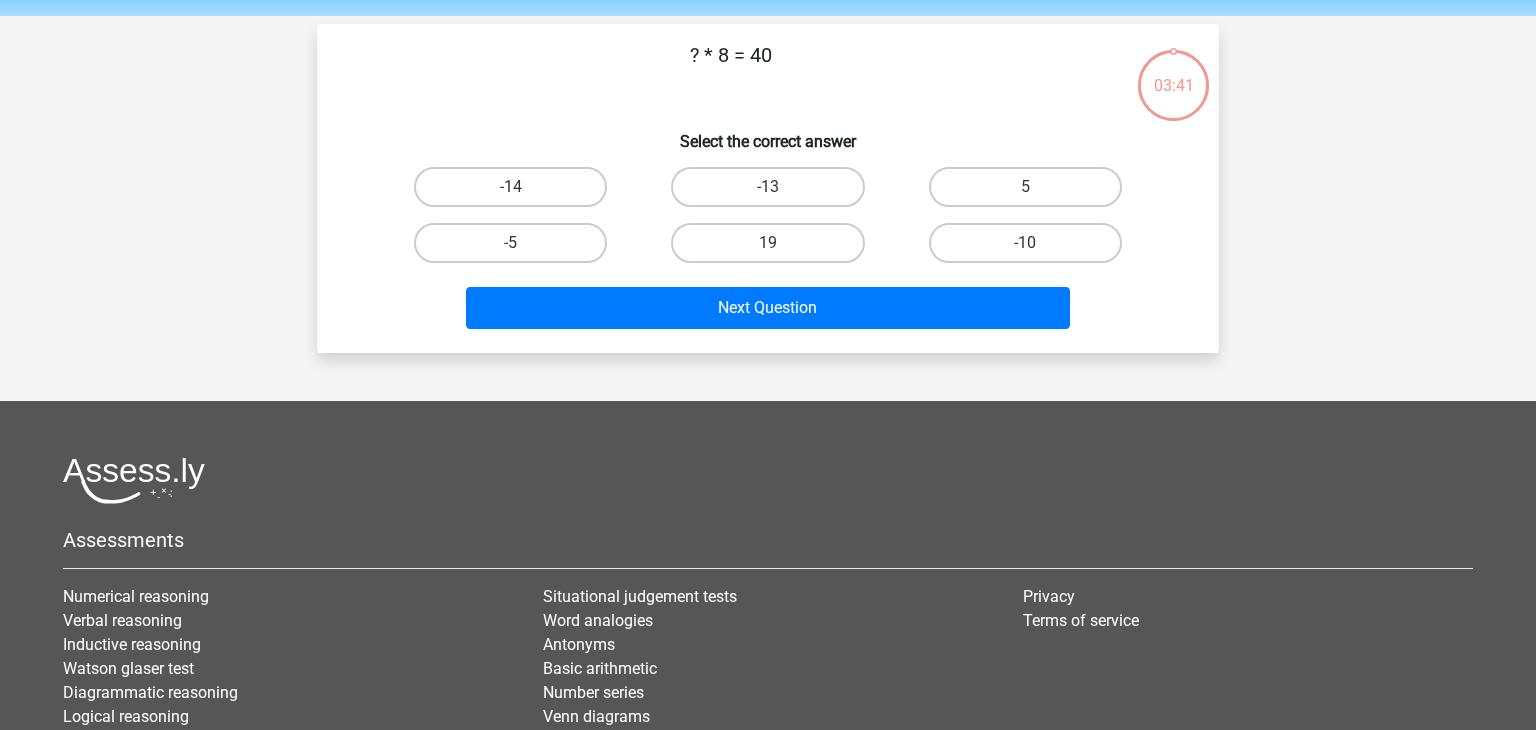 scroll, scrollTop: 92, scrollLeft: 0, axis: vertical 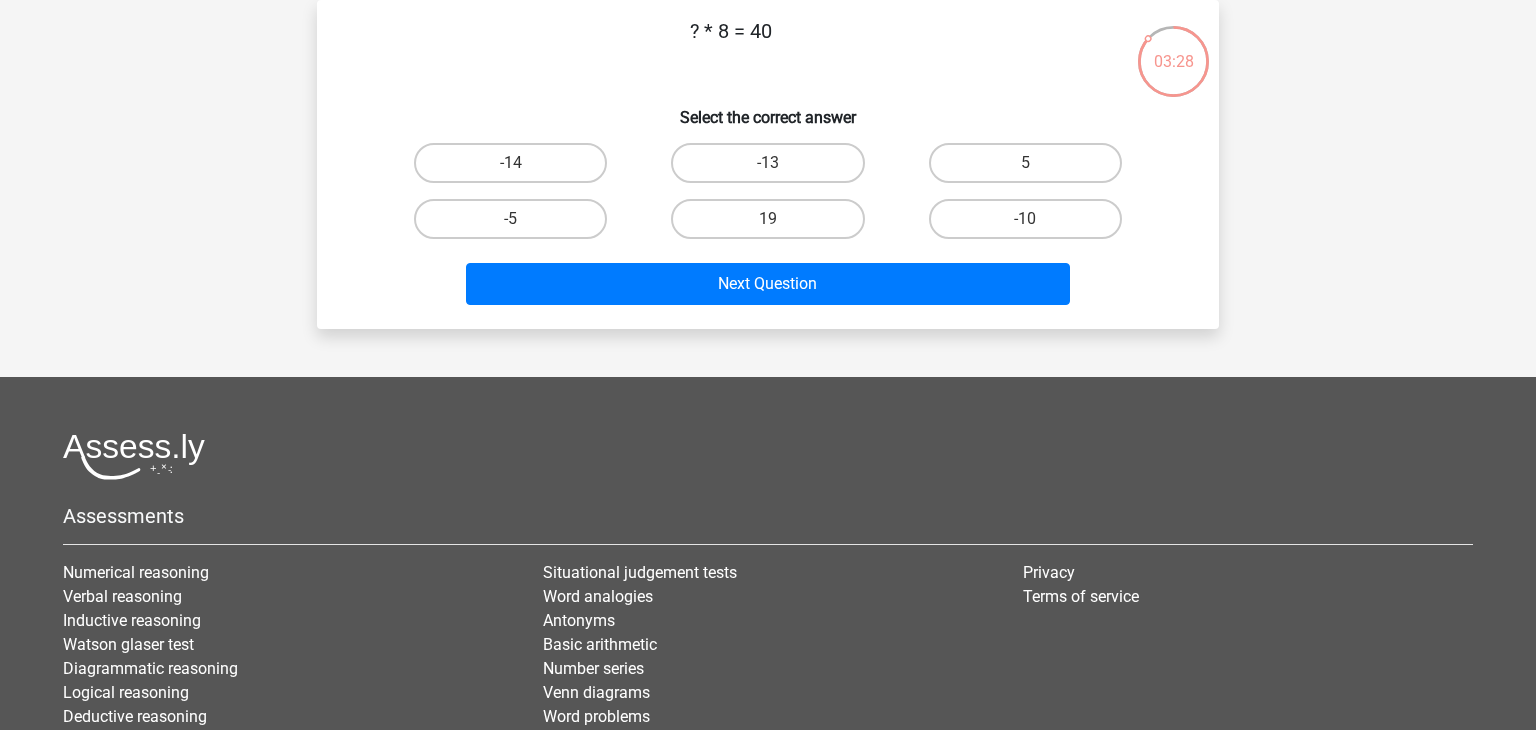 click on "5" at bounding box center [1031, 169] 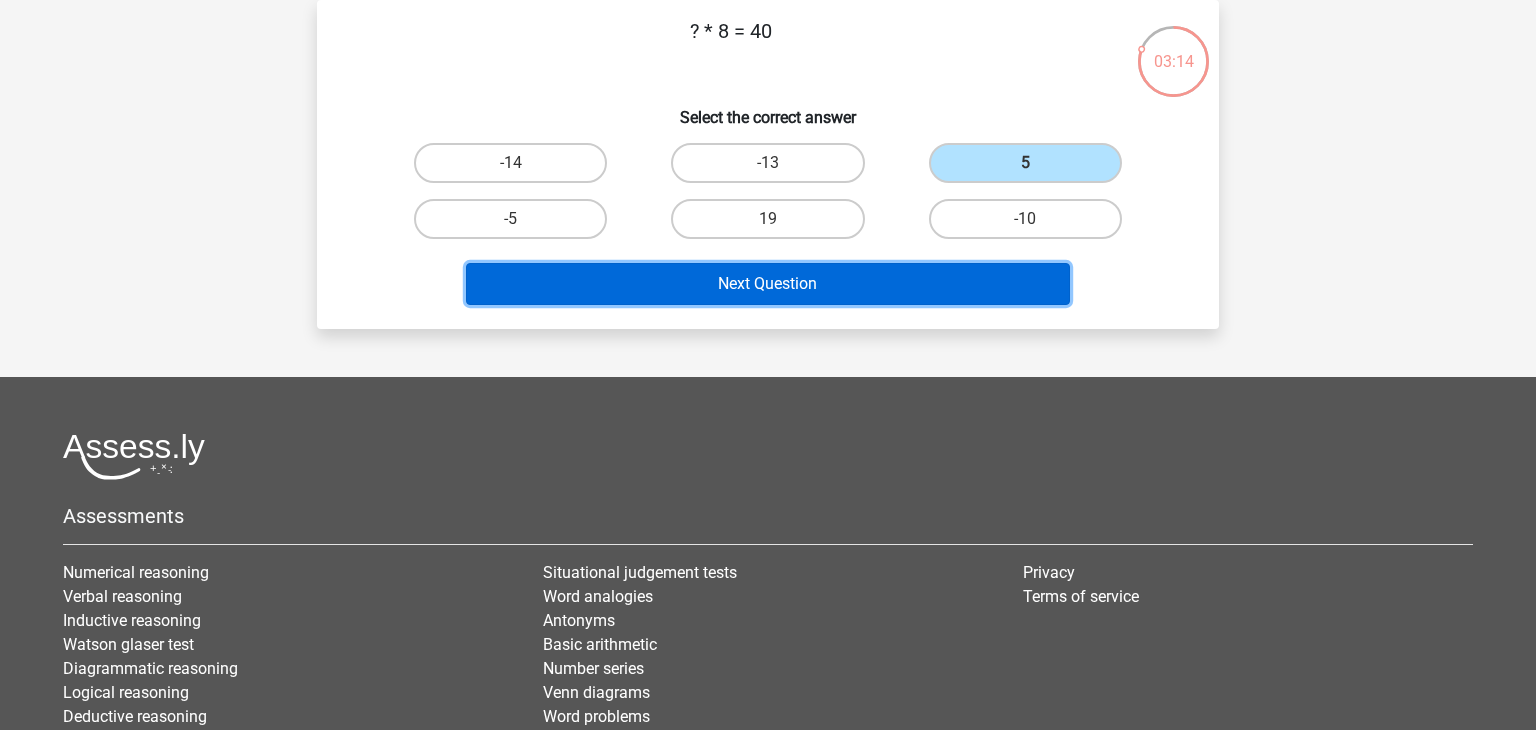 click on "Next Question" at bounding box center [768, 284] 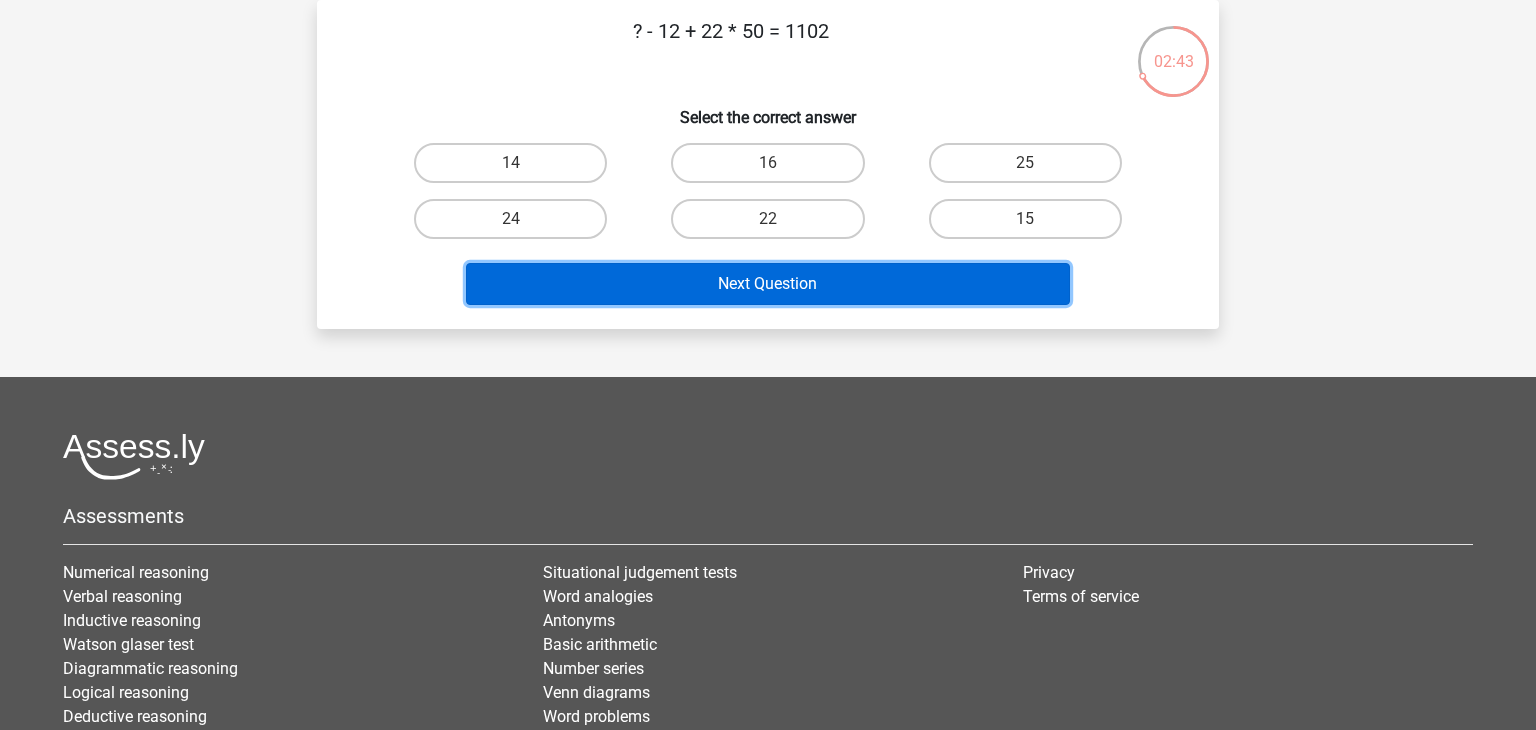 click on "Next Question" at bounding box center [768, 284] 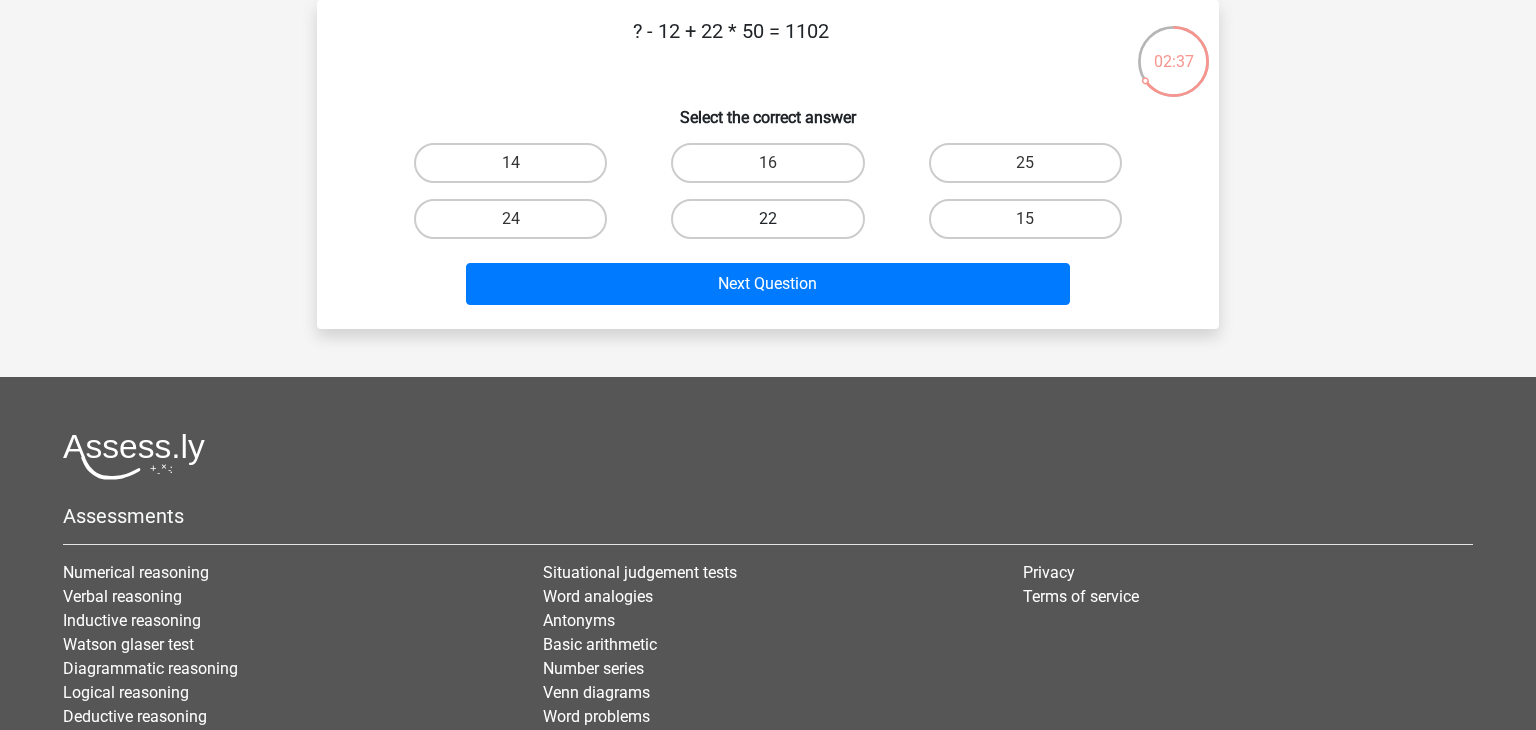 click on "22" at bounding box center [767, 219] 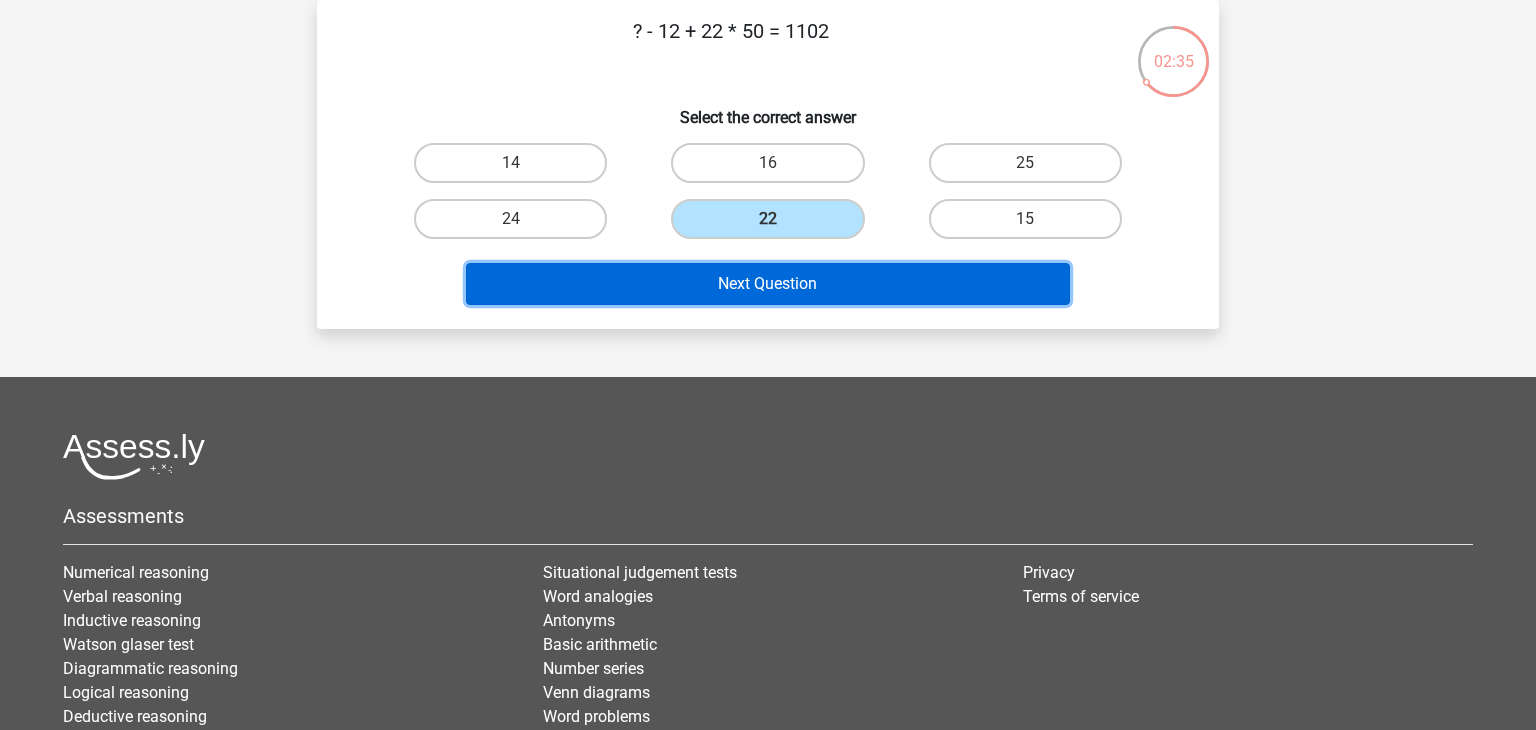 click on "Next Question" at bounding box center (768, 284) 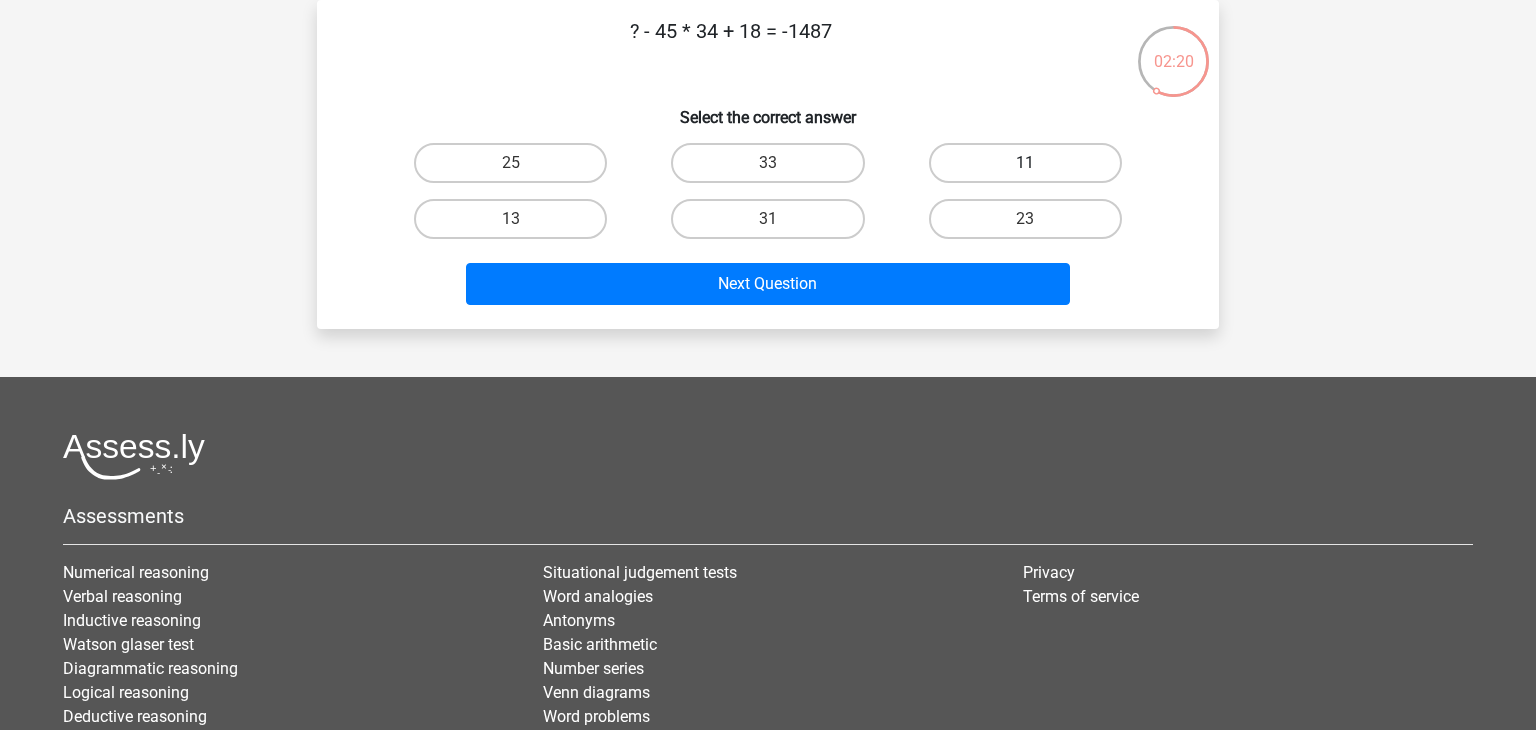 click on "11" at bounding box center (1025, 163) 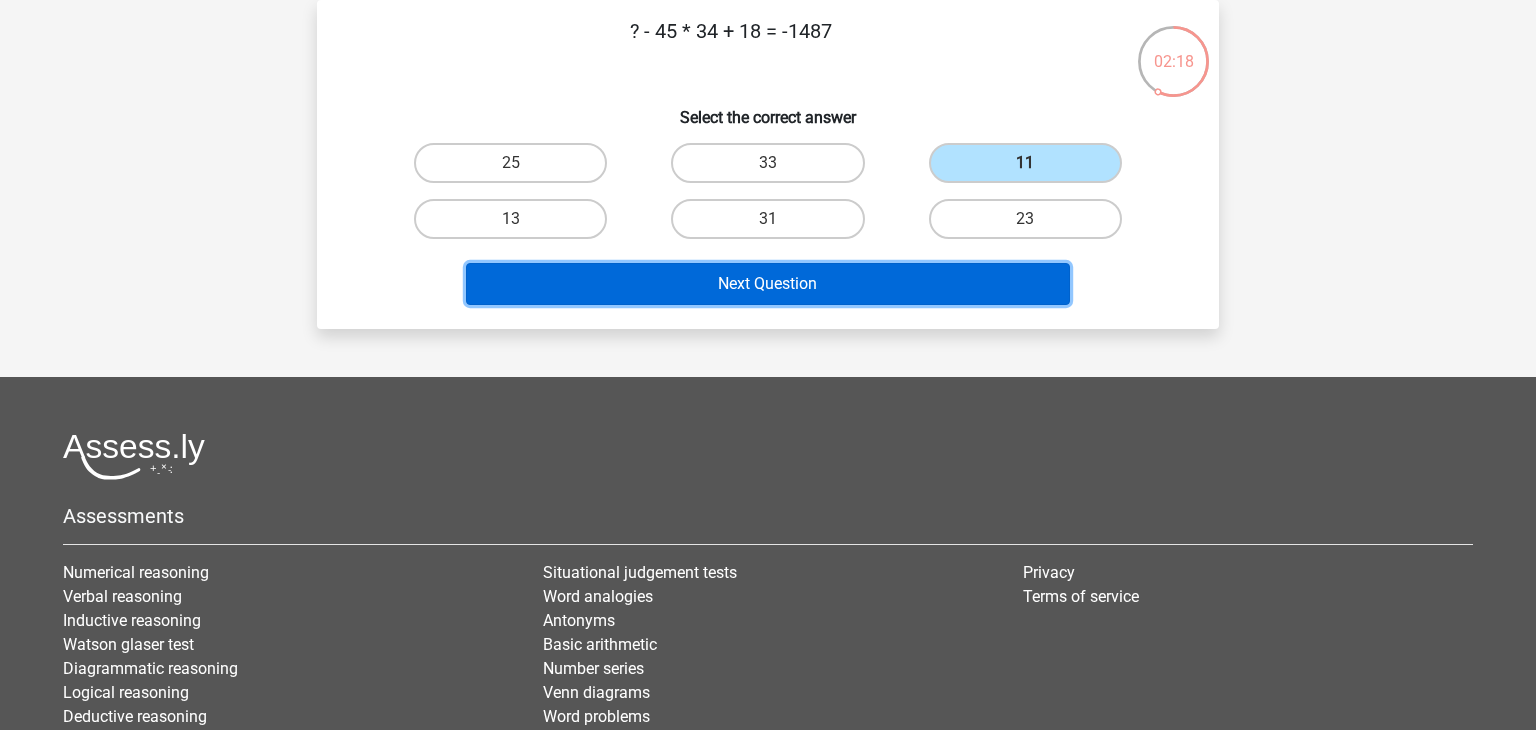 click on "Next Question" at bounding box center (768, 284) 